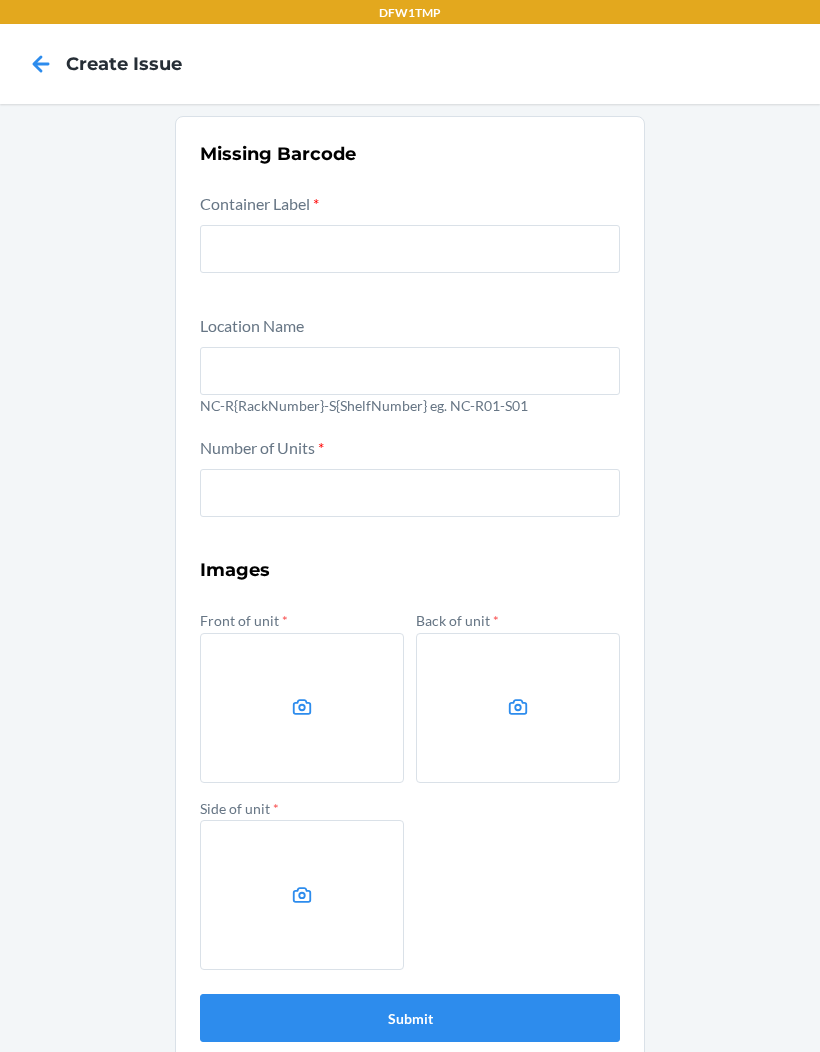 scroll, scrollTop: 35, scrollLeft: 0, axis: vertical 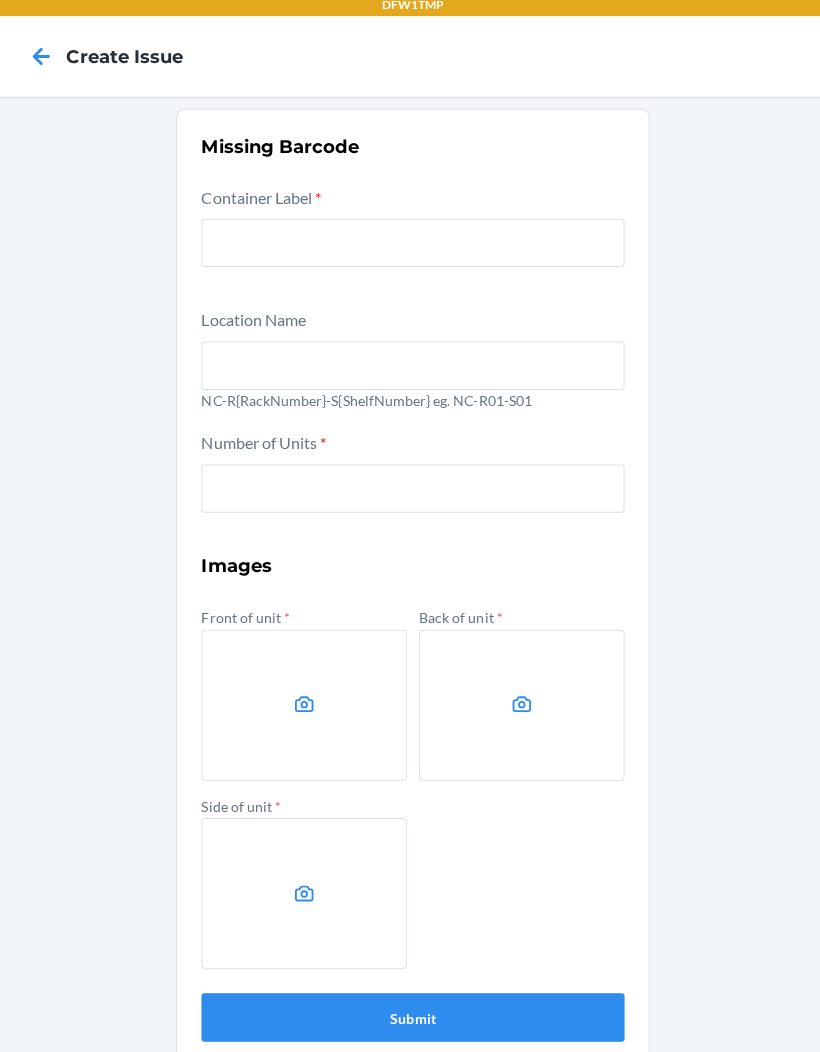 click 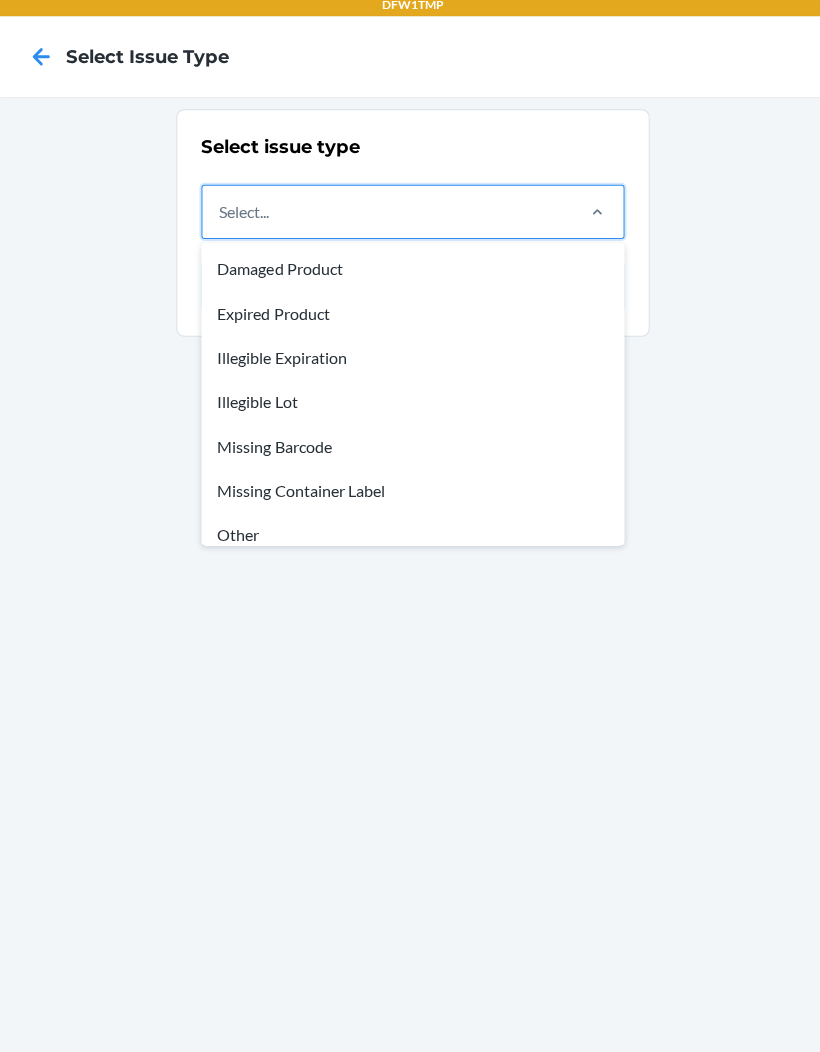 click on "Damaged Product" at bounding box center [410, 275] 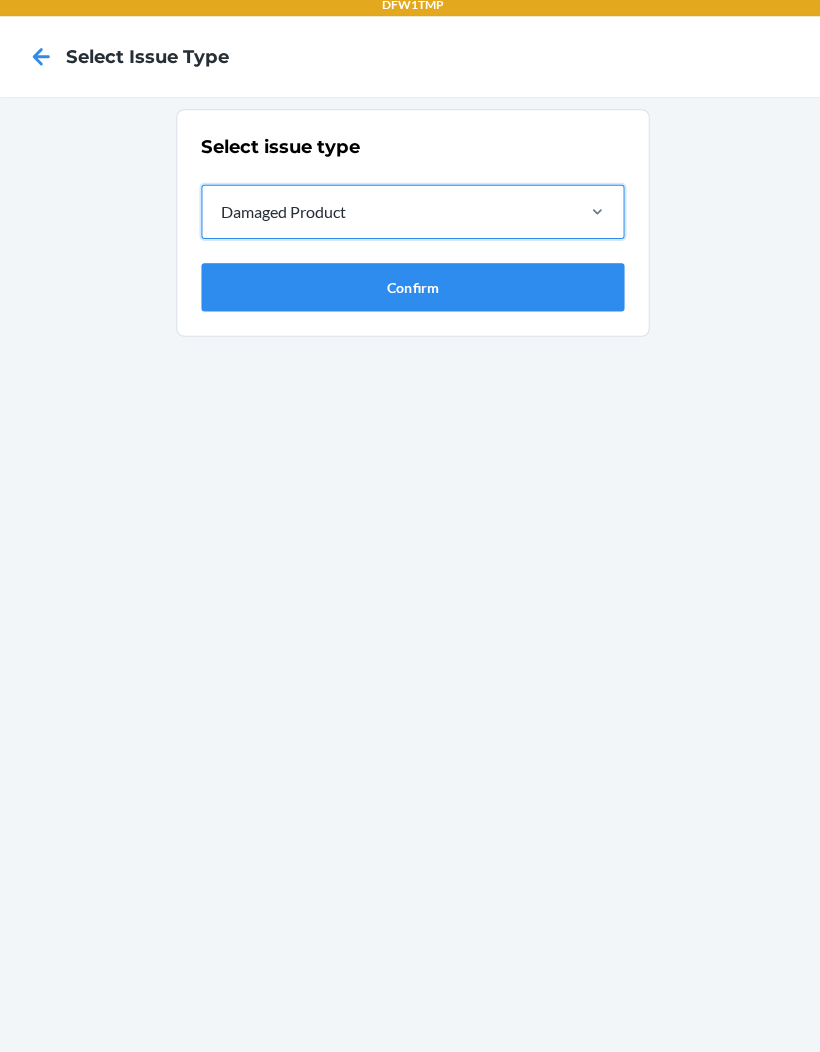 click on "Confirm" at bounding box center (410, 293) 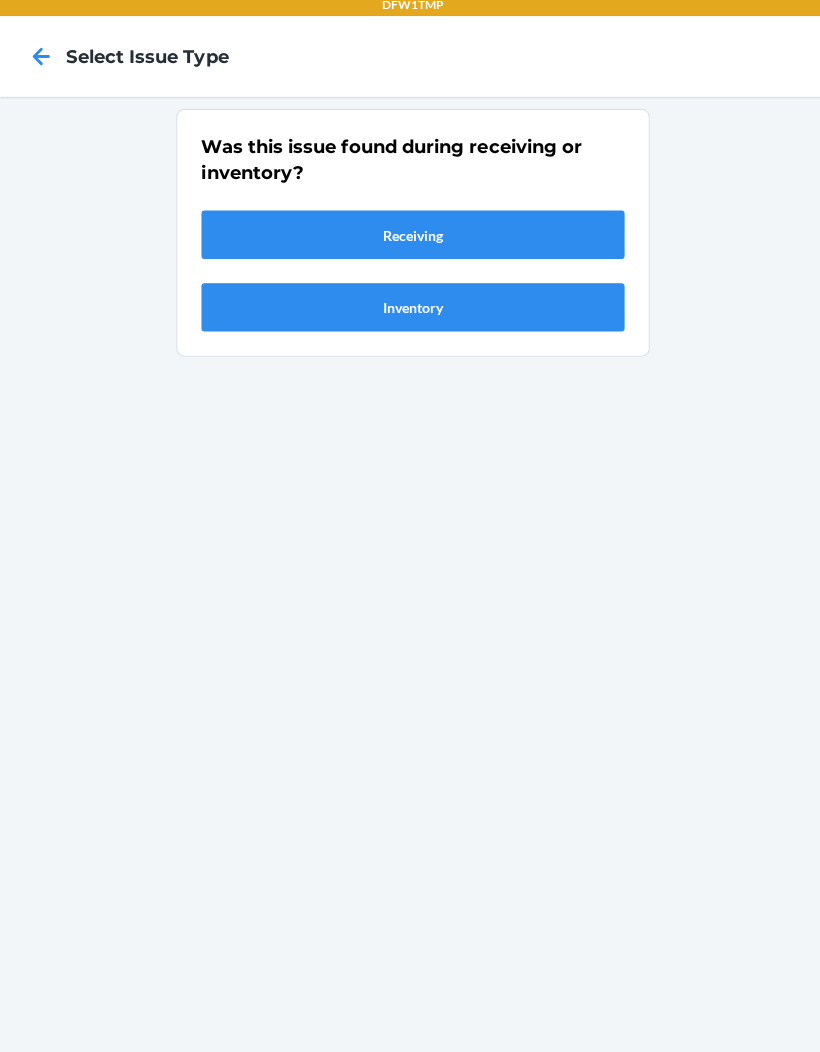 click on "Receiving" at bounding box center (410, 241) 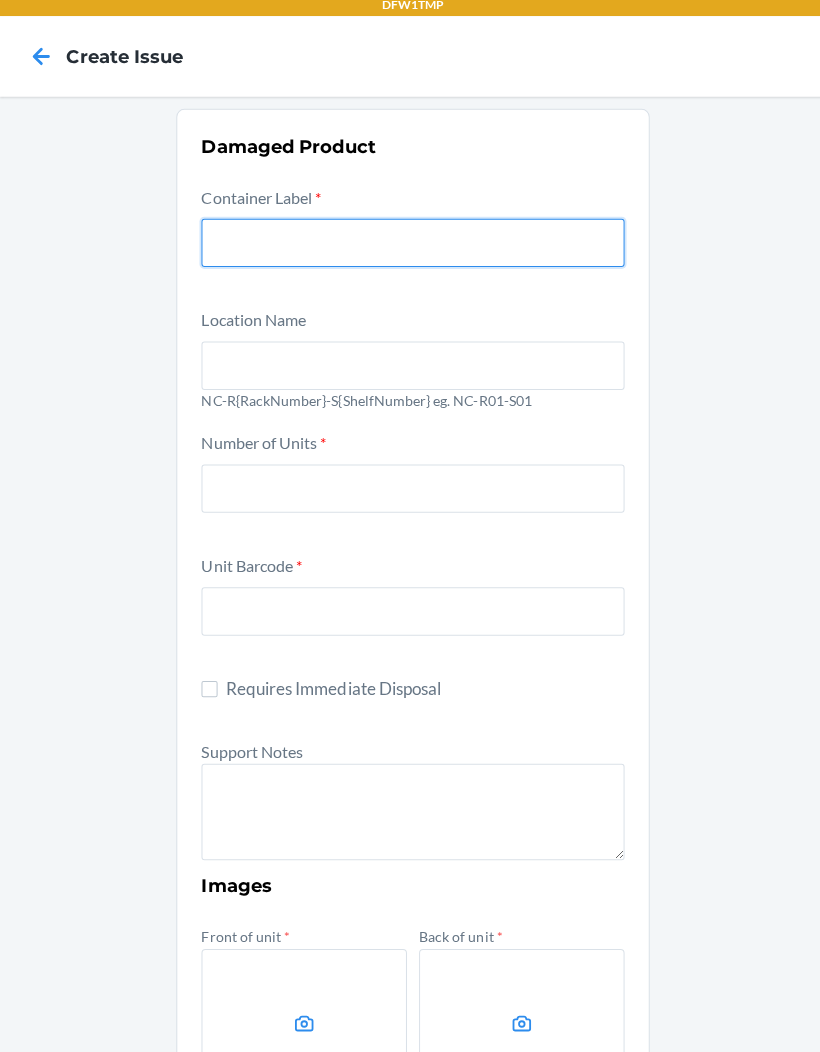 click at bounding box center (410, 249) 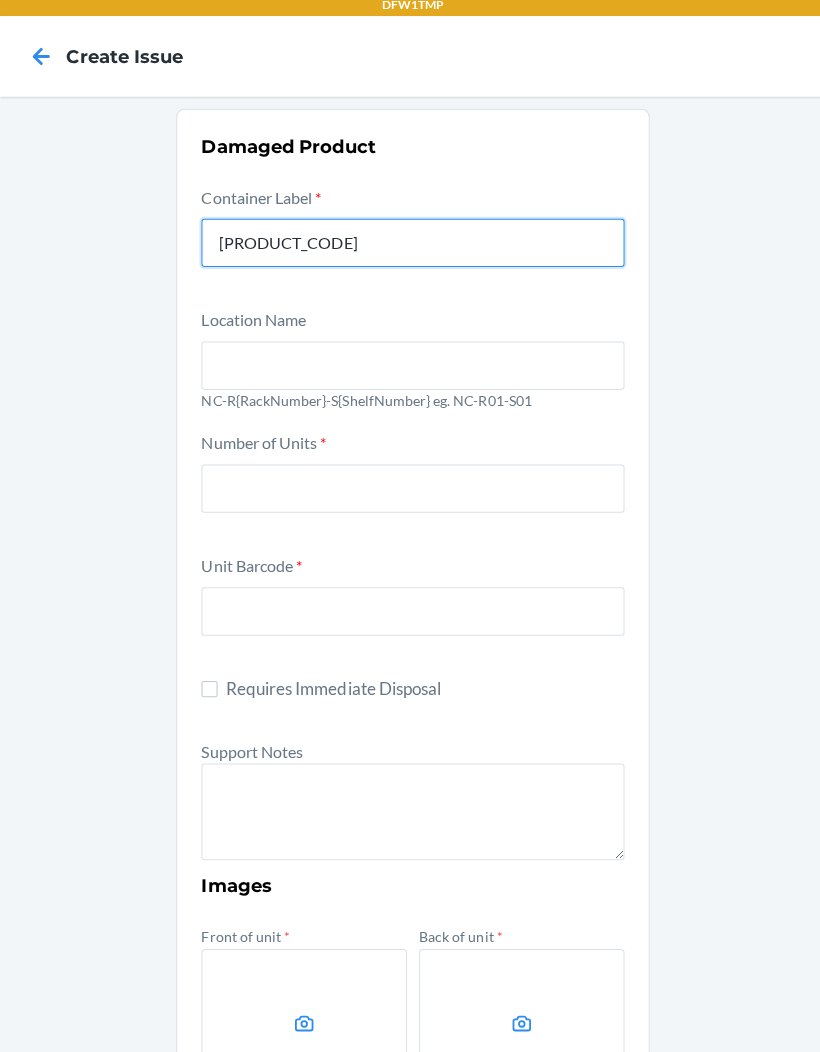 type on "[PRODUCT_CODE]" 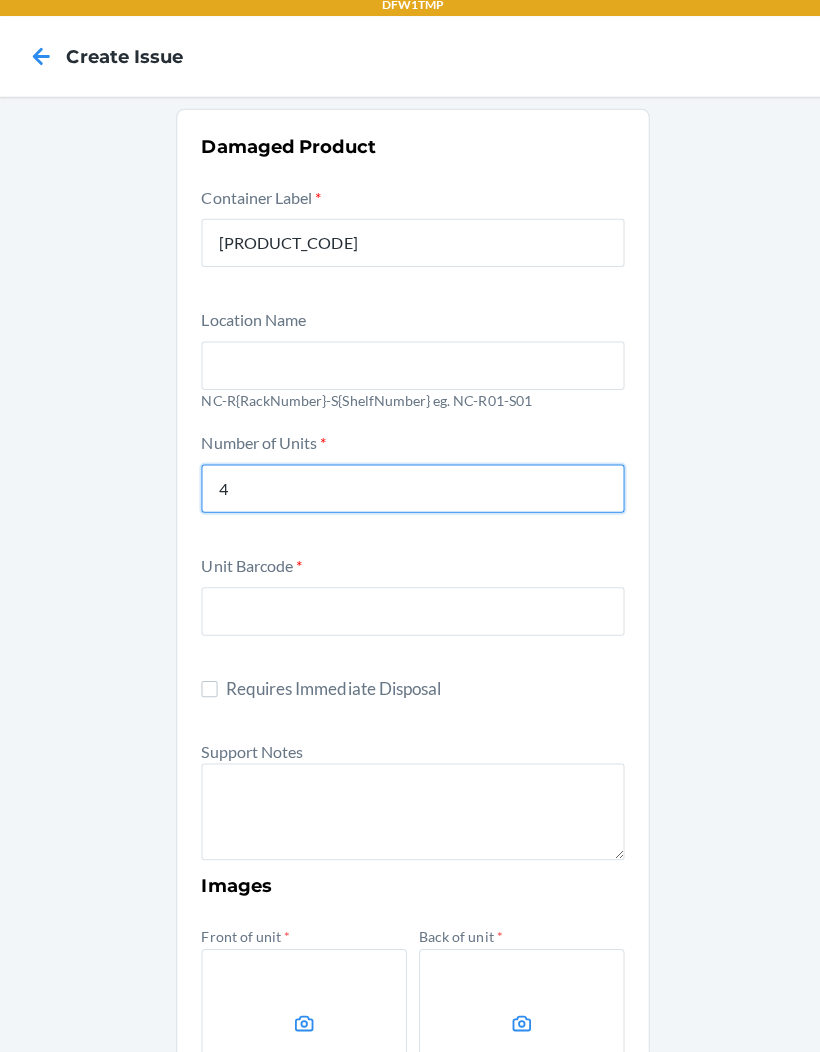 type on "4" 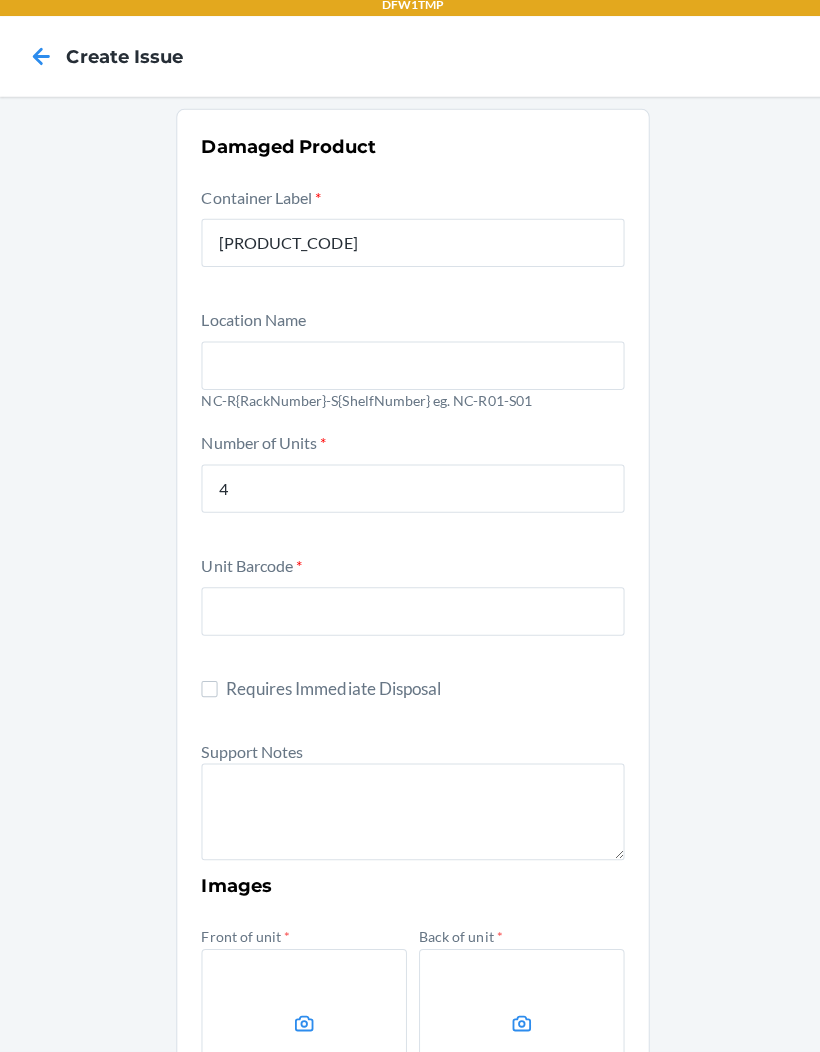 click at bounding box center [410, 371] 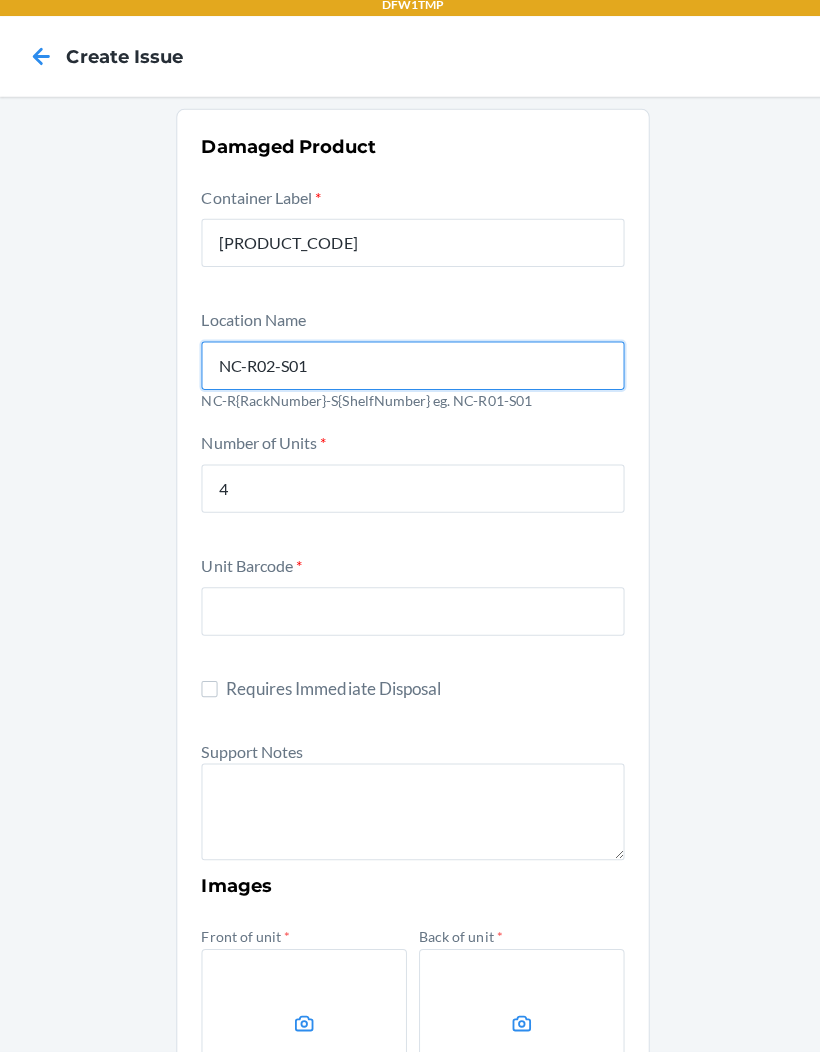 type on "NC-R02-S01" 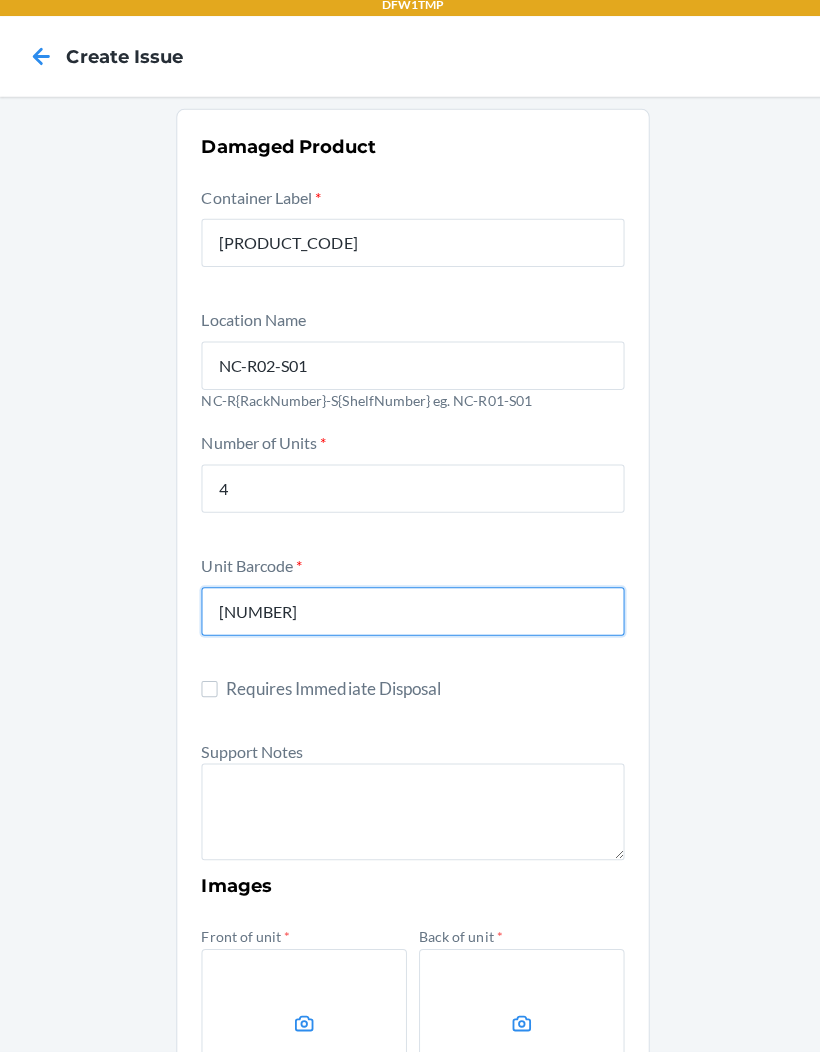 type on "[NUMBER]" 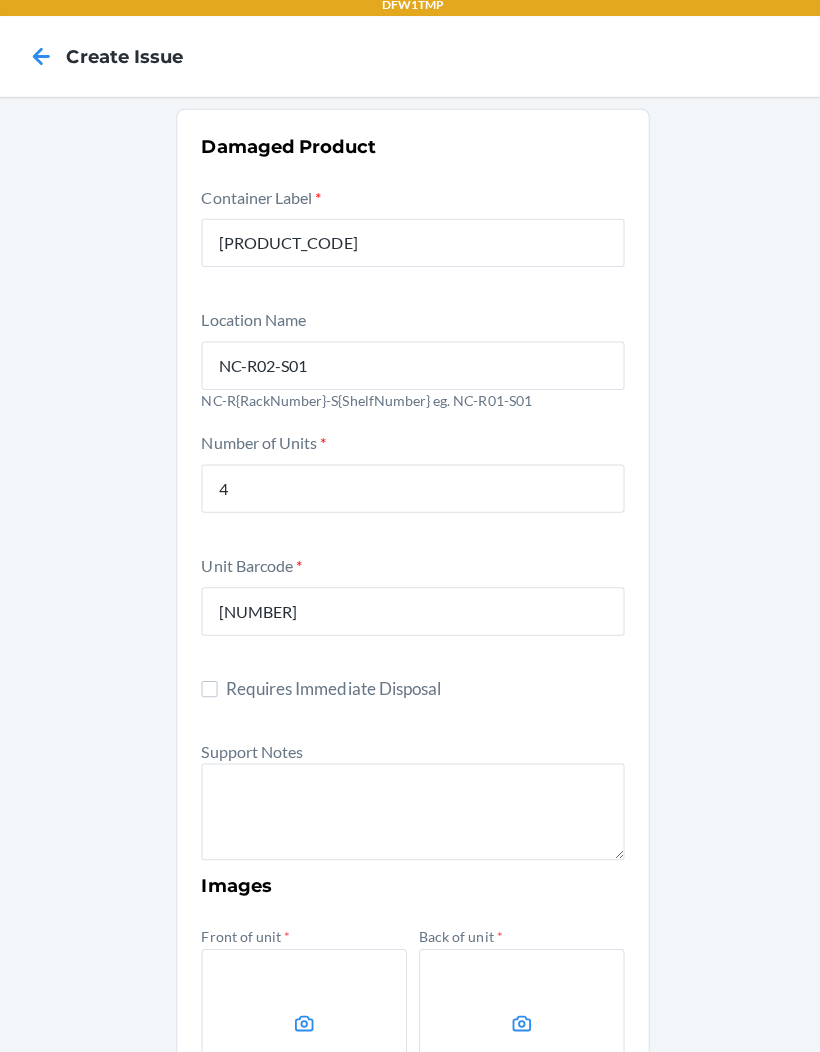 click at bounding box center (410, 814) 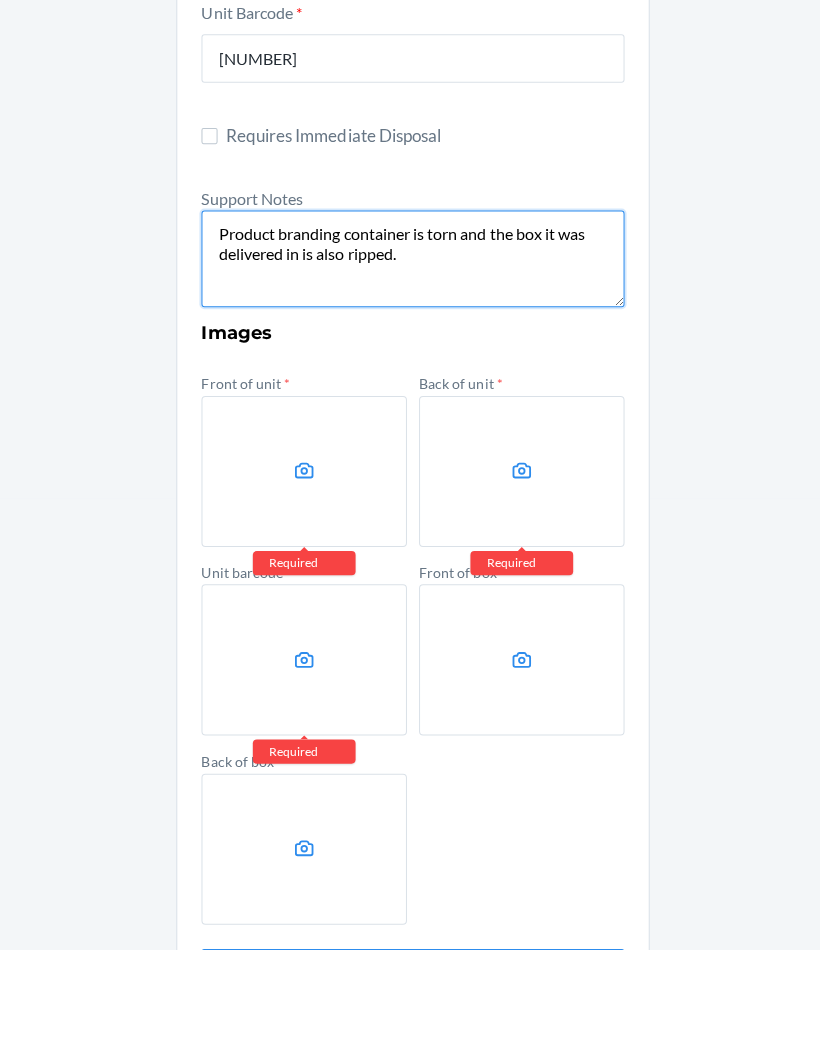 scroll, scrollTop: 447, scrollLeft: 0, axis: vertical 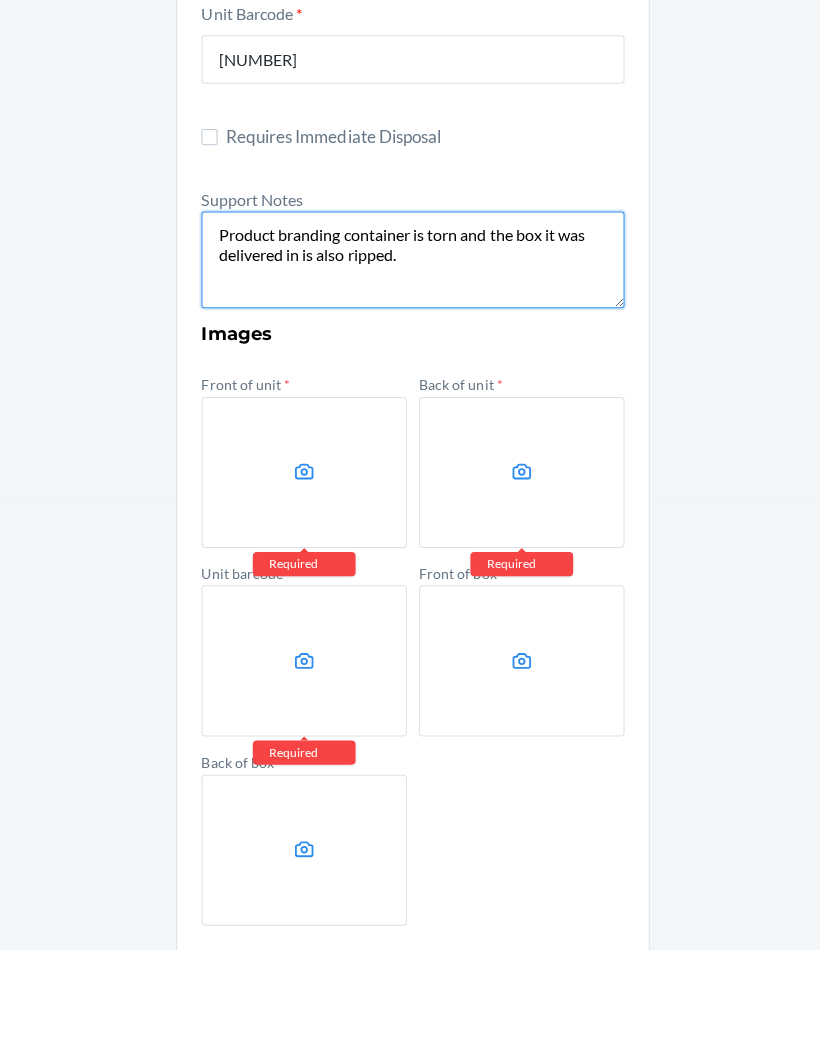 type on "Product branding container is torn and the box it was delivered in is also ripped." 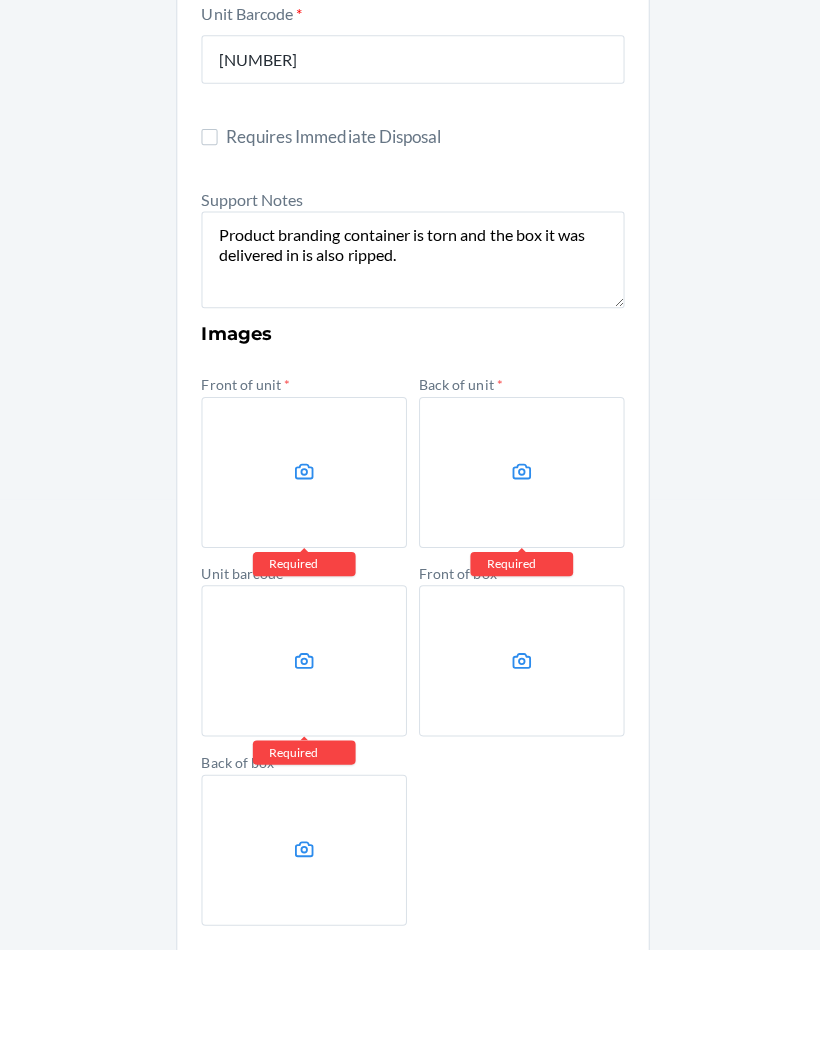 click at bounding box center [302, 578] 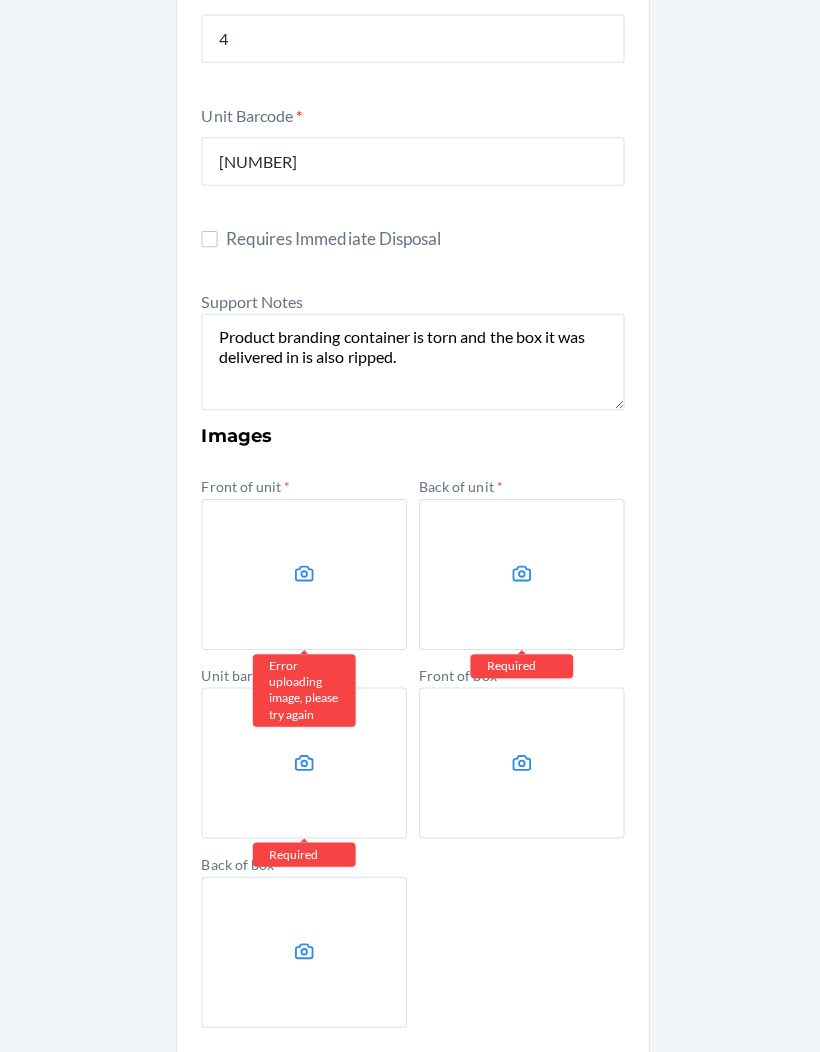 click at bounding box center (302, 578) 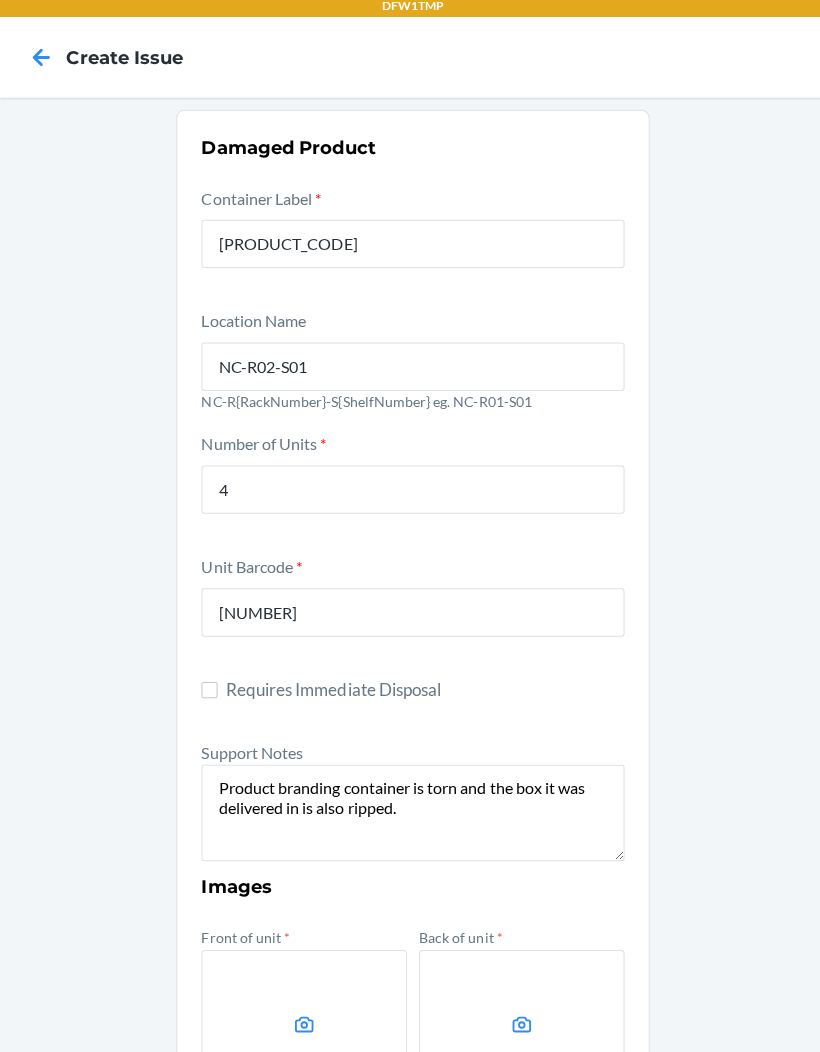 scroll, scrollTop: 0, scrollLeft: 0, axis: both 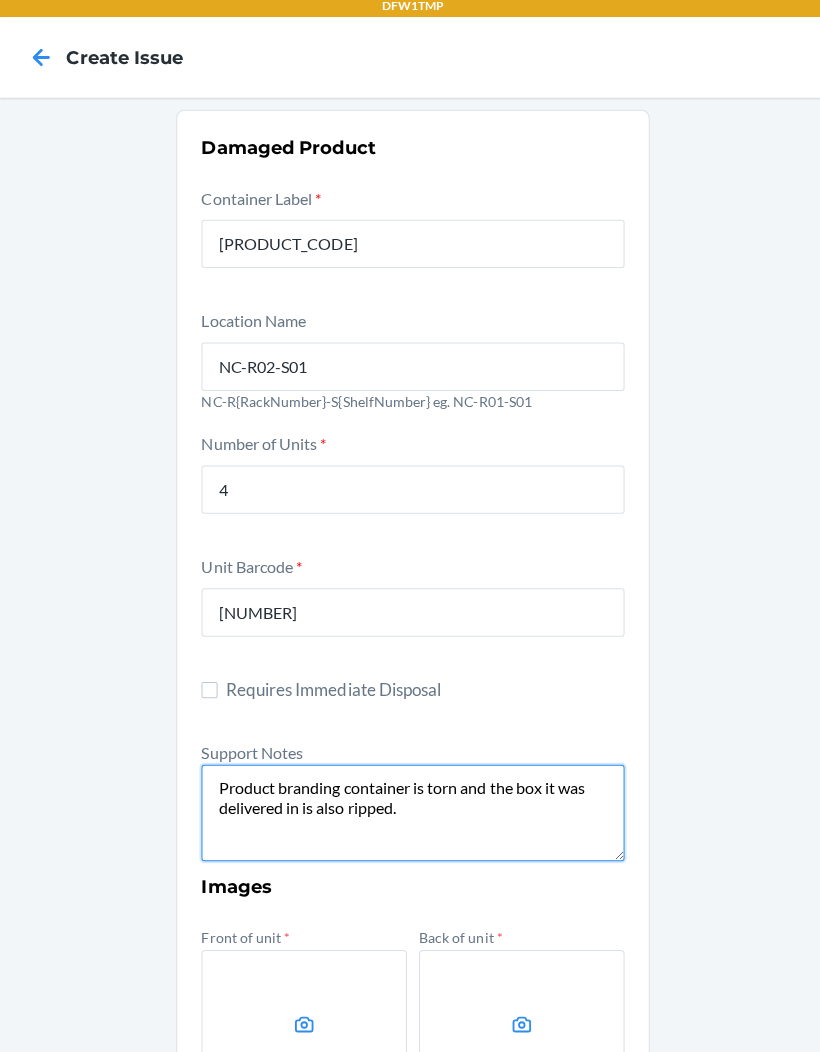 click on "Product branding container is torn and the box it was delivered in is also ripped." at bounding box center (410, 814) 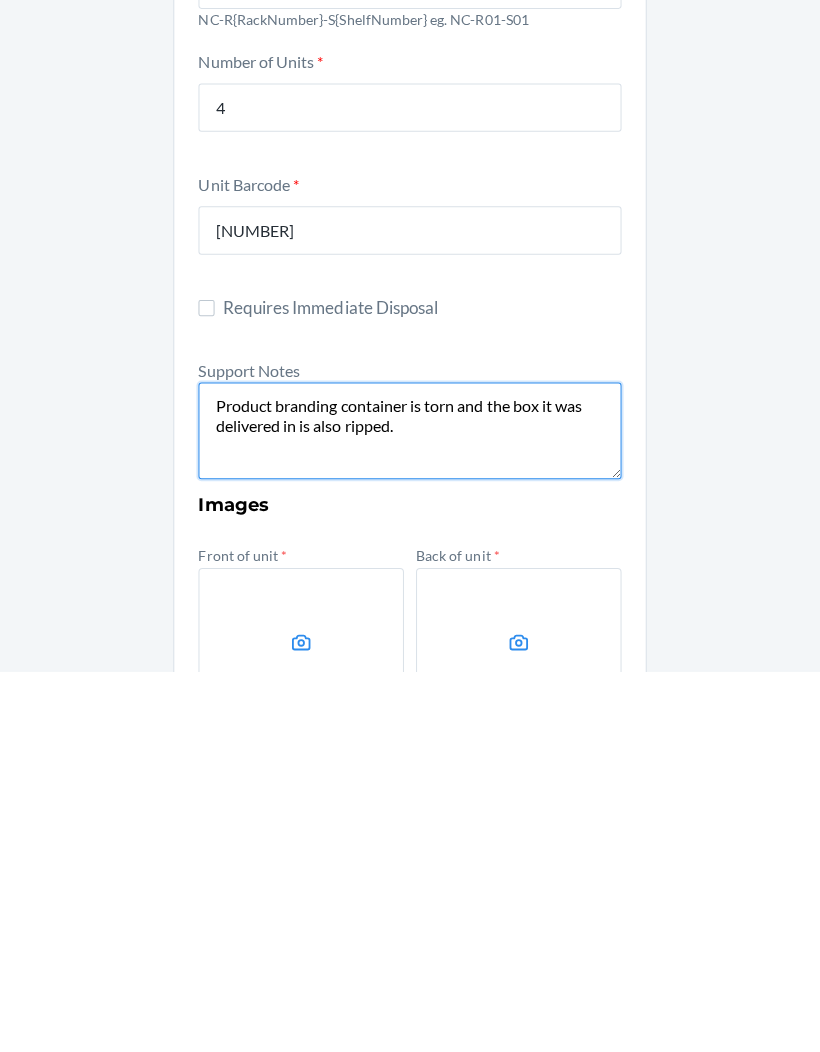 click on "Product branding container is torn and the box it was delivered in is also ripped." at bounding box center (410, 814) 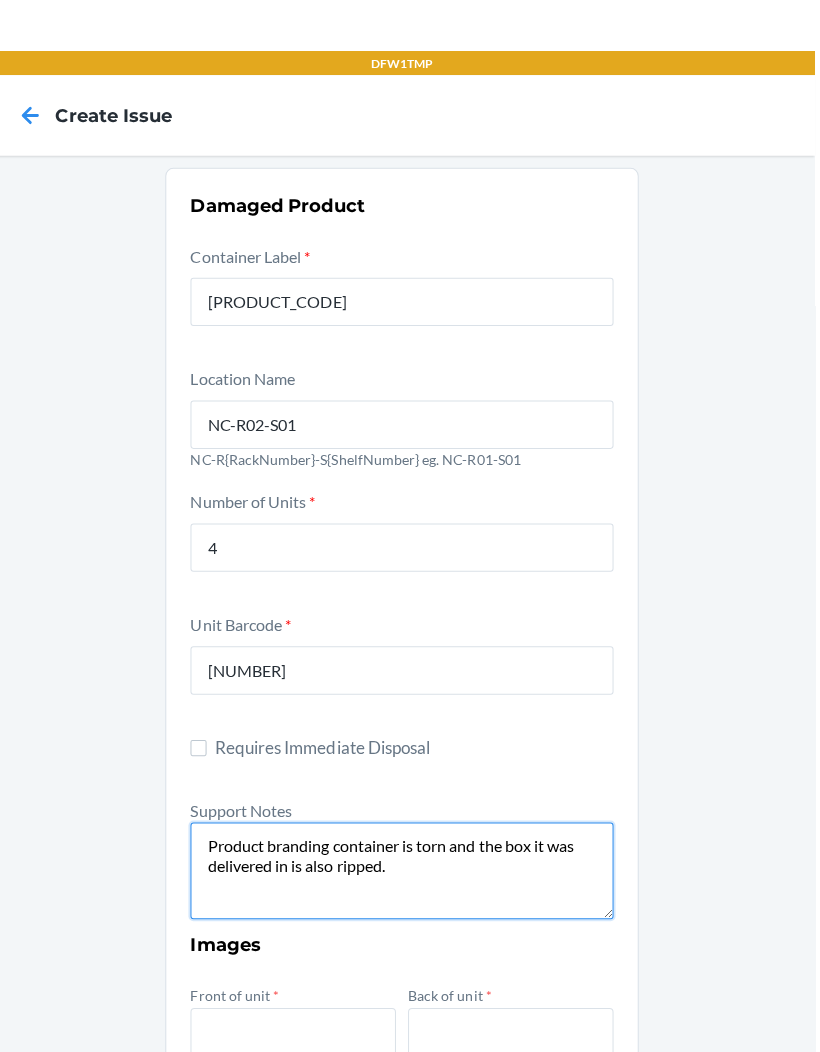 scroll, scrollTop: 0, scrollLeft: 0, axis: both 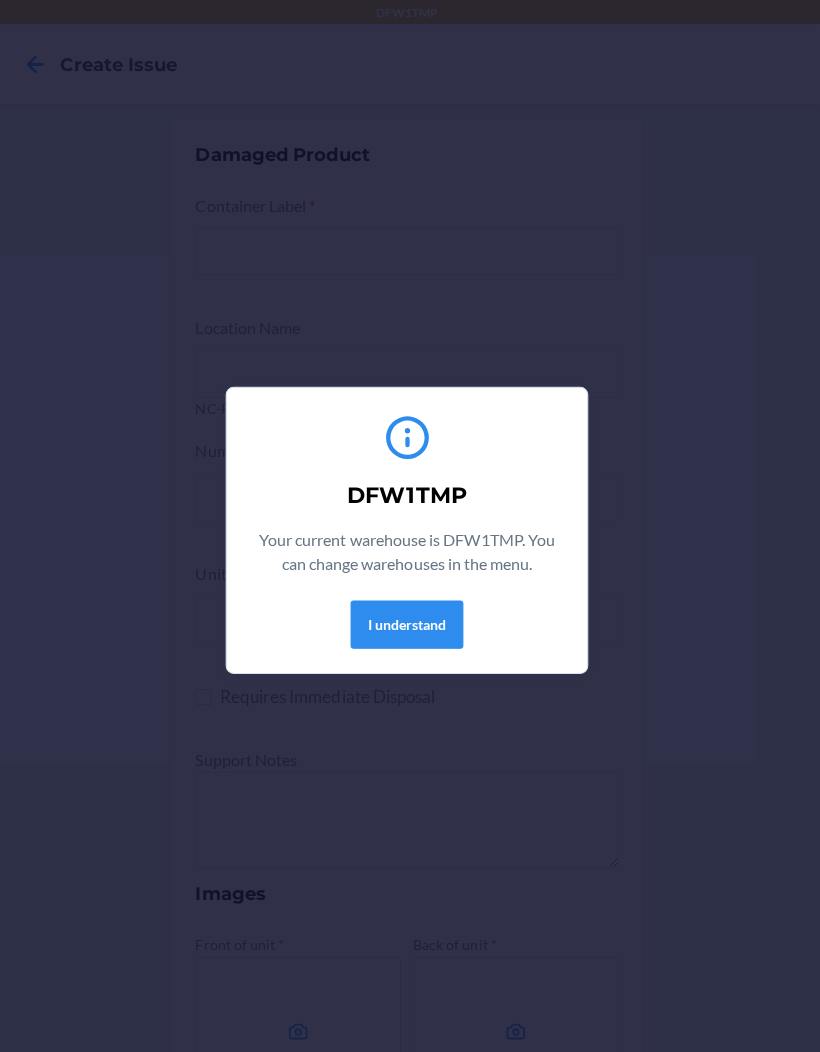 click on "I understand" at bounding box center (410, 620) 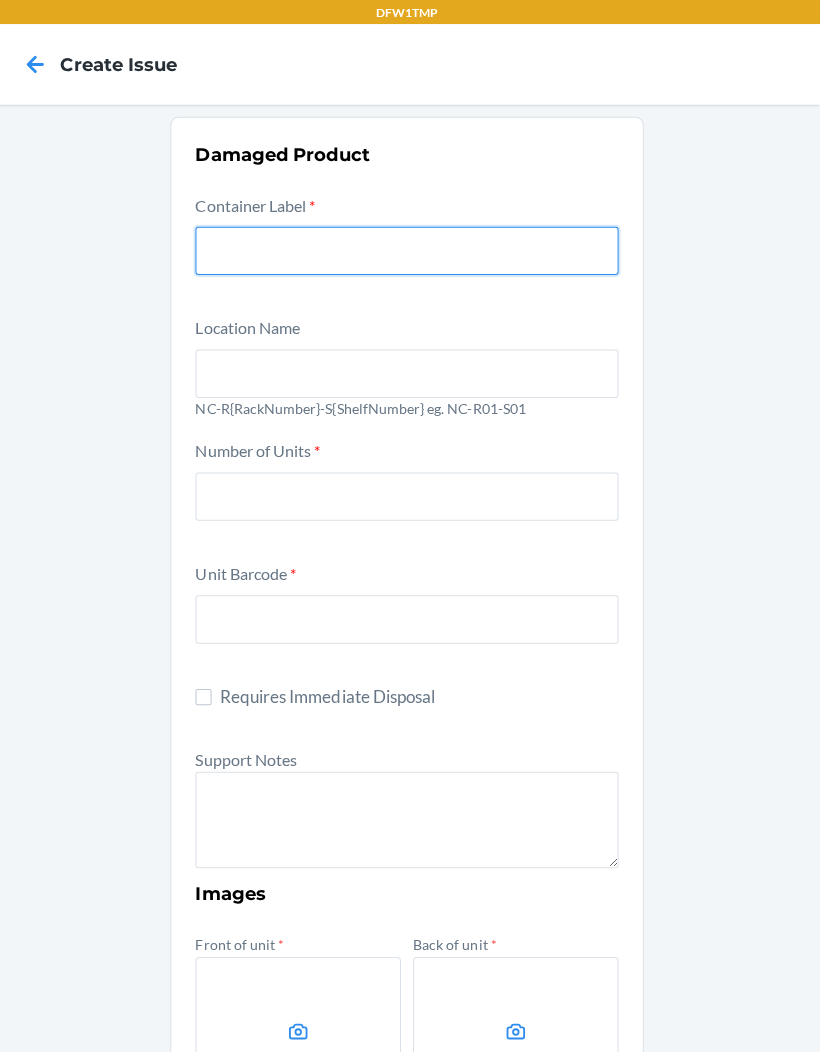 click at bounding box center (410, 249) 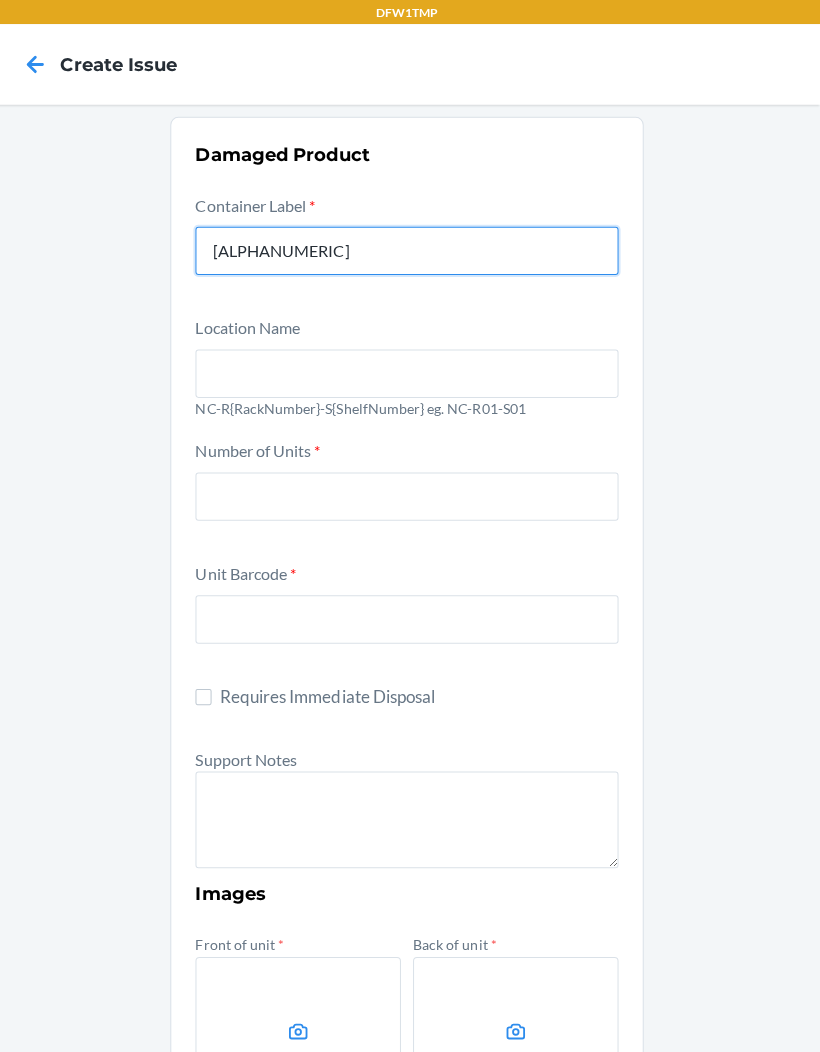 type on "[PRODUCT_CODE]" 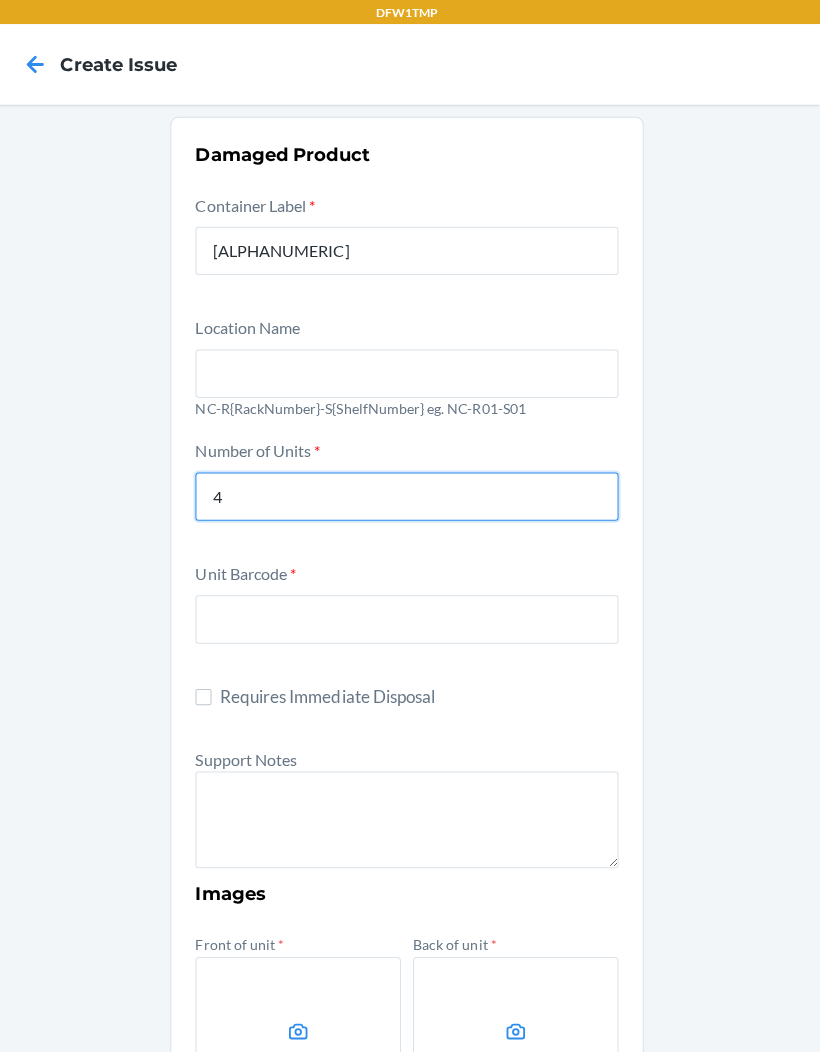 type on "4" 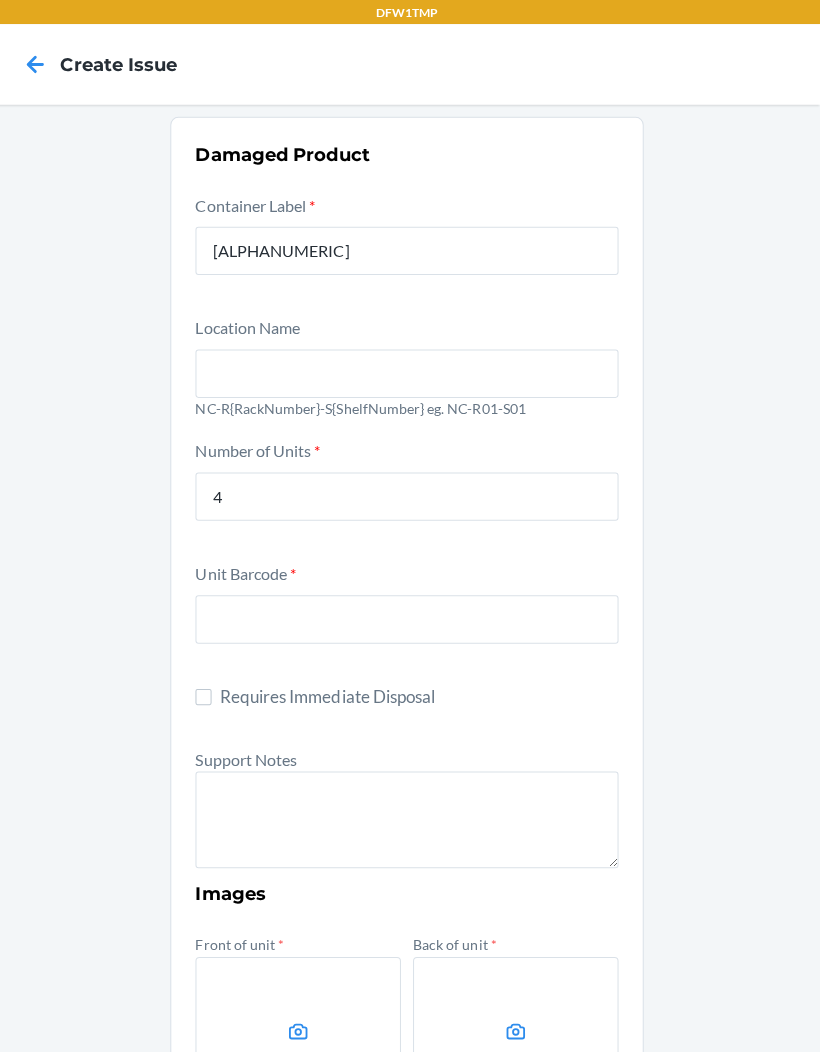 click on "Location Name" at bounding box center (252, 325) 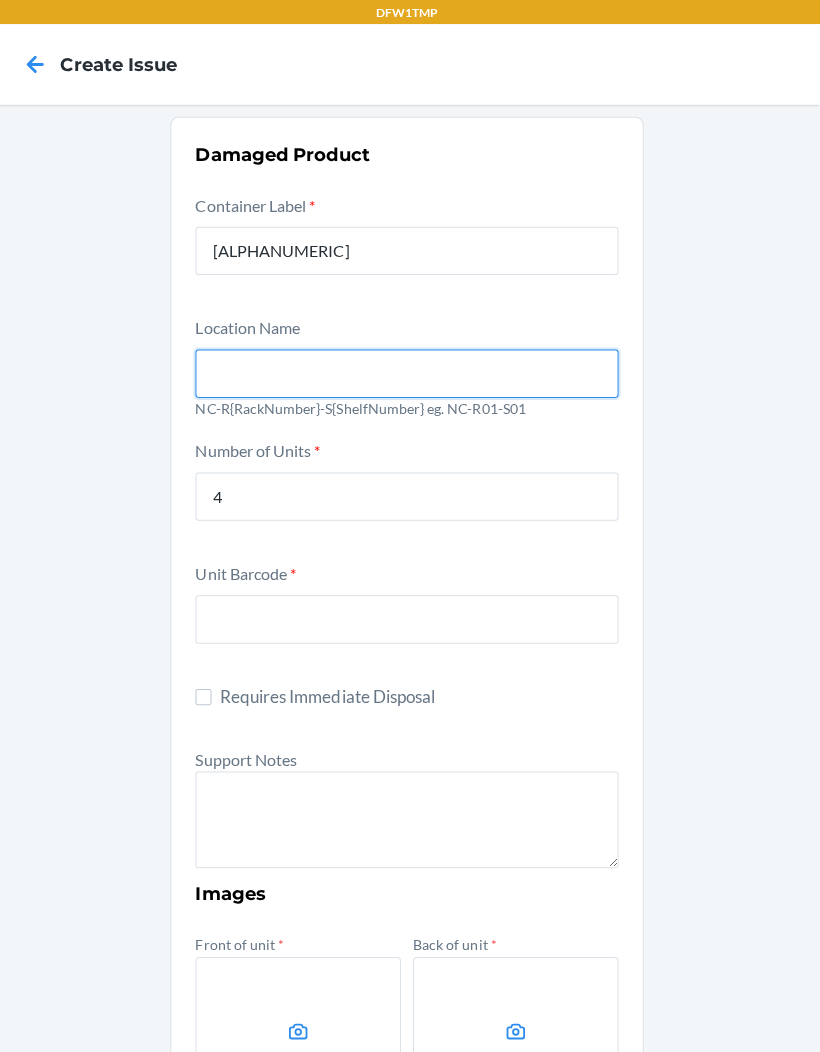 click at bounding box center (410, 371) 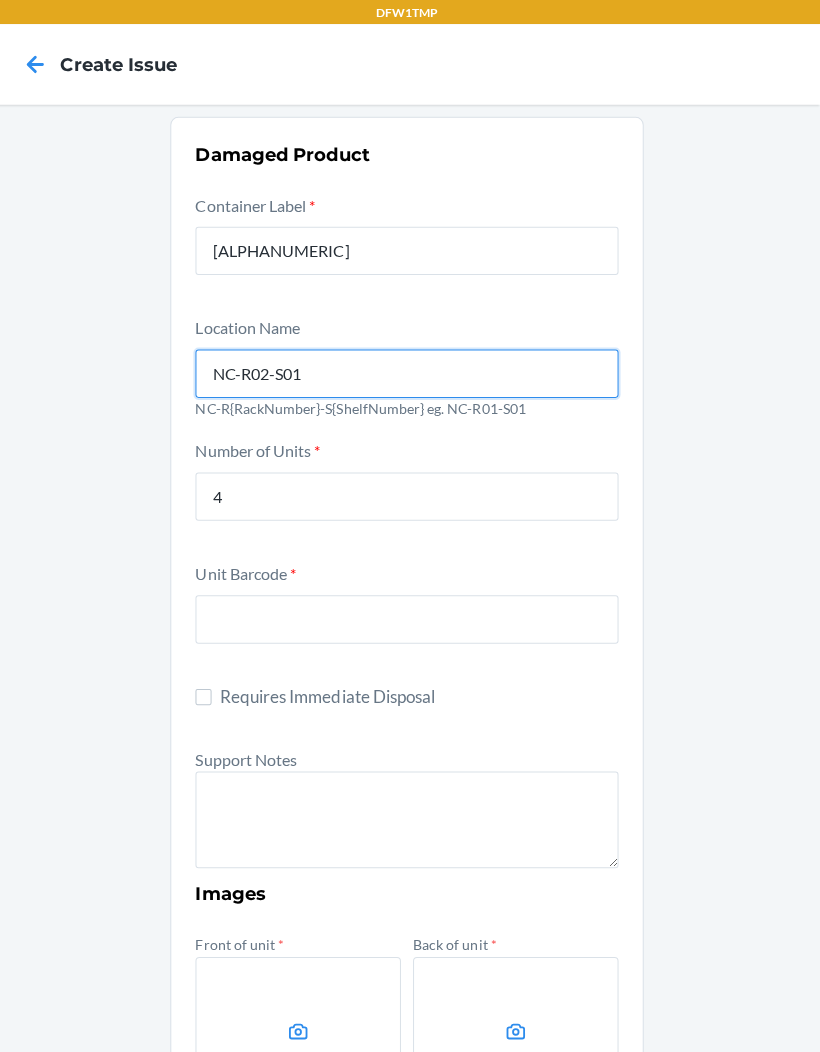 type on "NC-R02-S01" 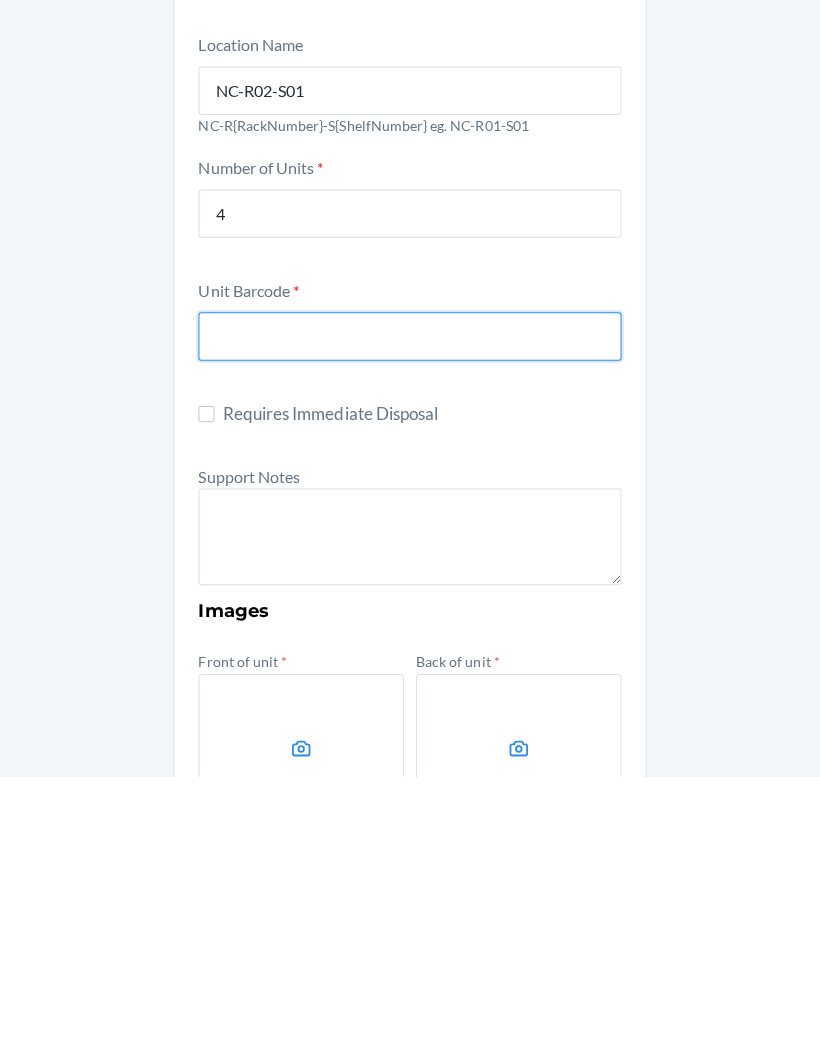 scroll, scrollTop: 15, scrollLeft: 0, axis: vertical 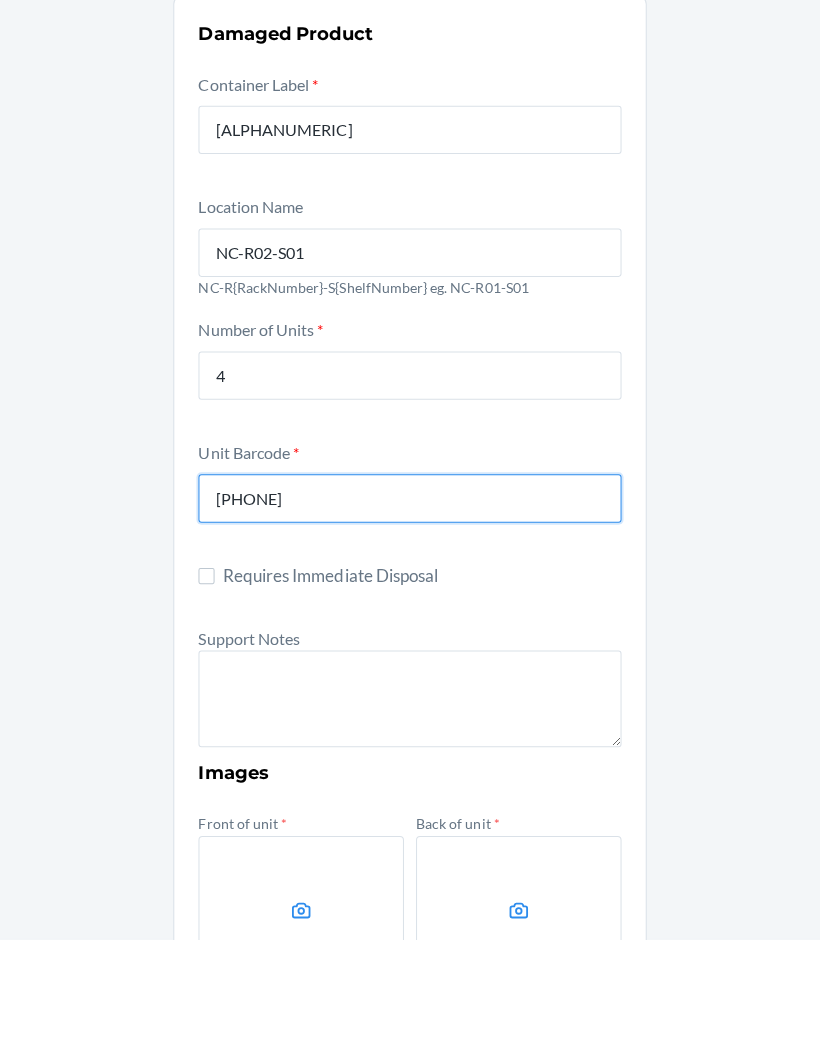 type on "[NUMBER]" 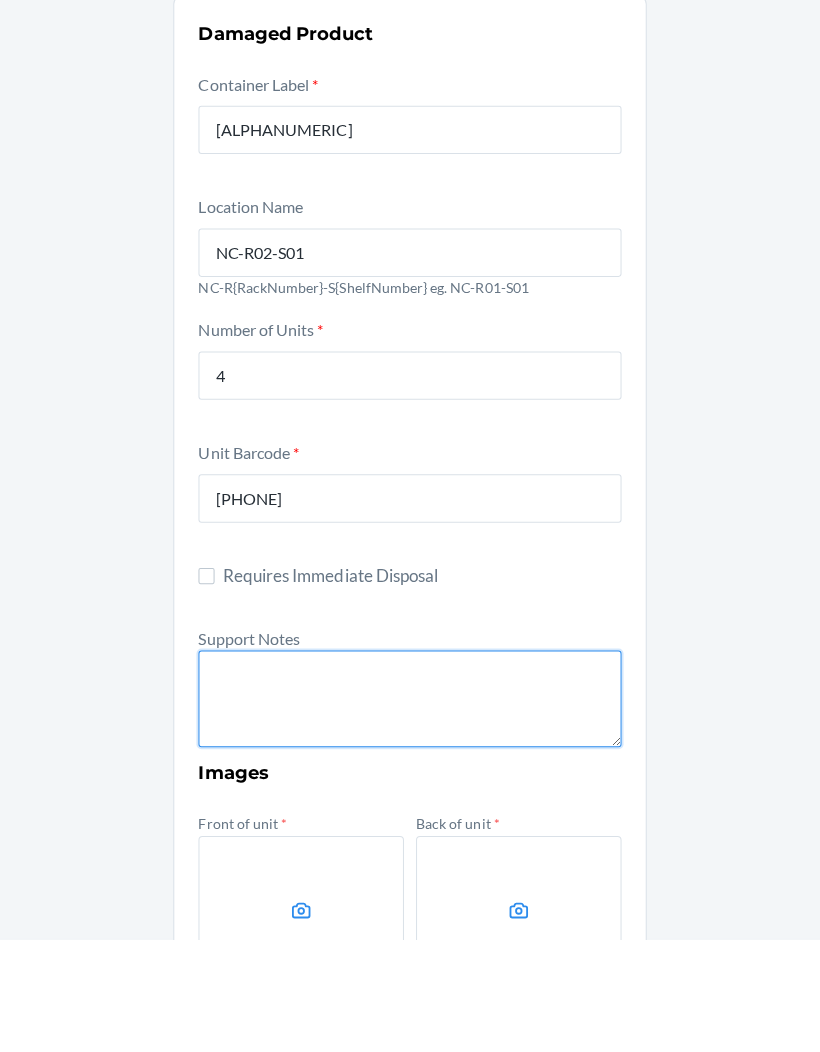 click at bounding box center [410, 814] 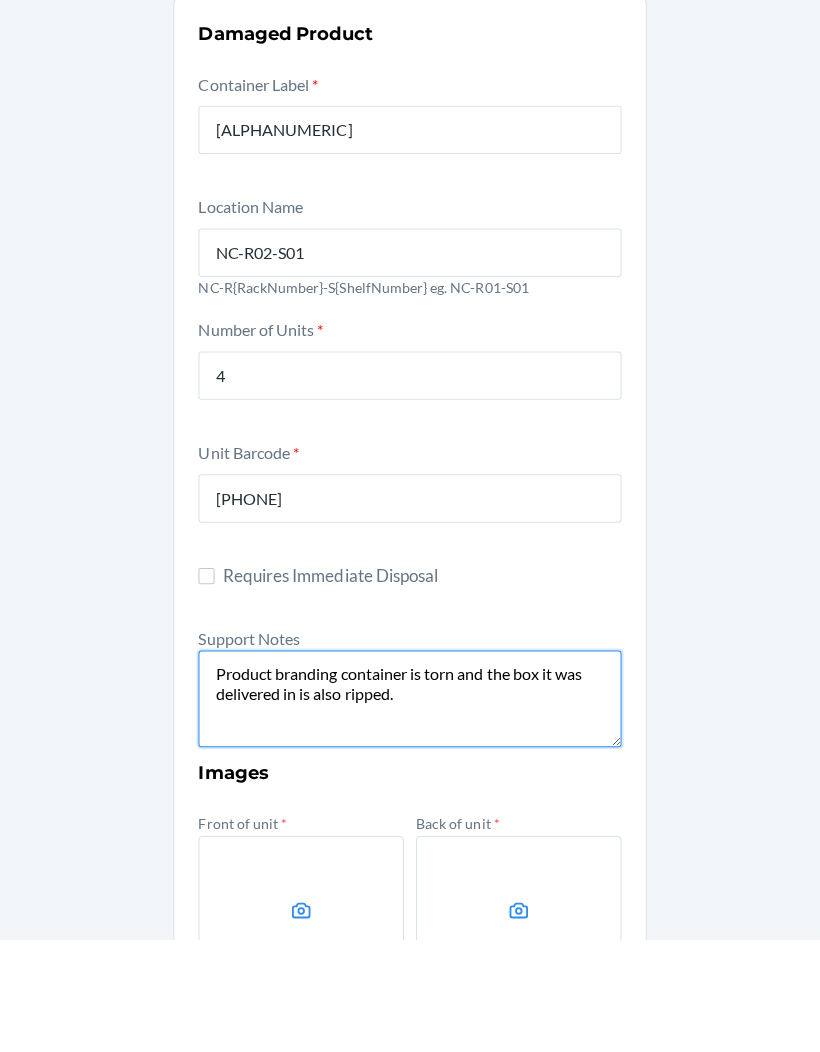 type on "Product branding container is torn and the box it was delivered in is also ripped." 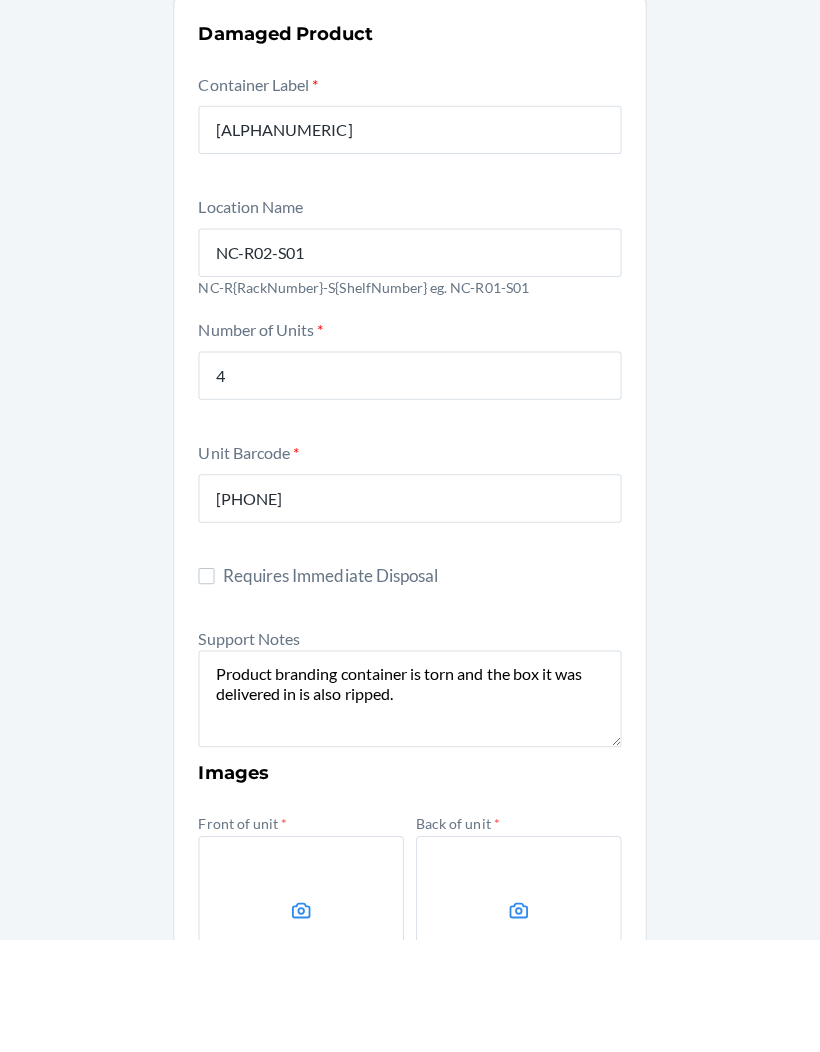click at bounding box center [302, 1025] 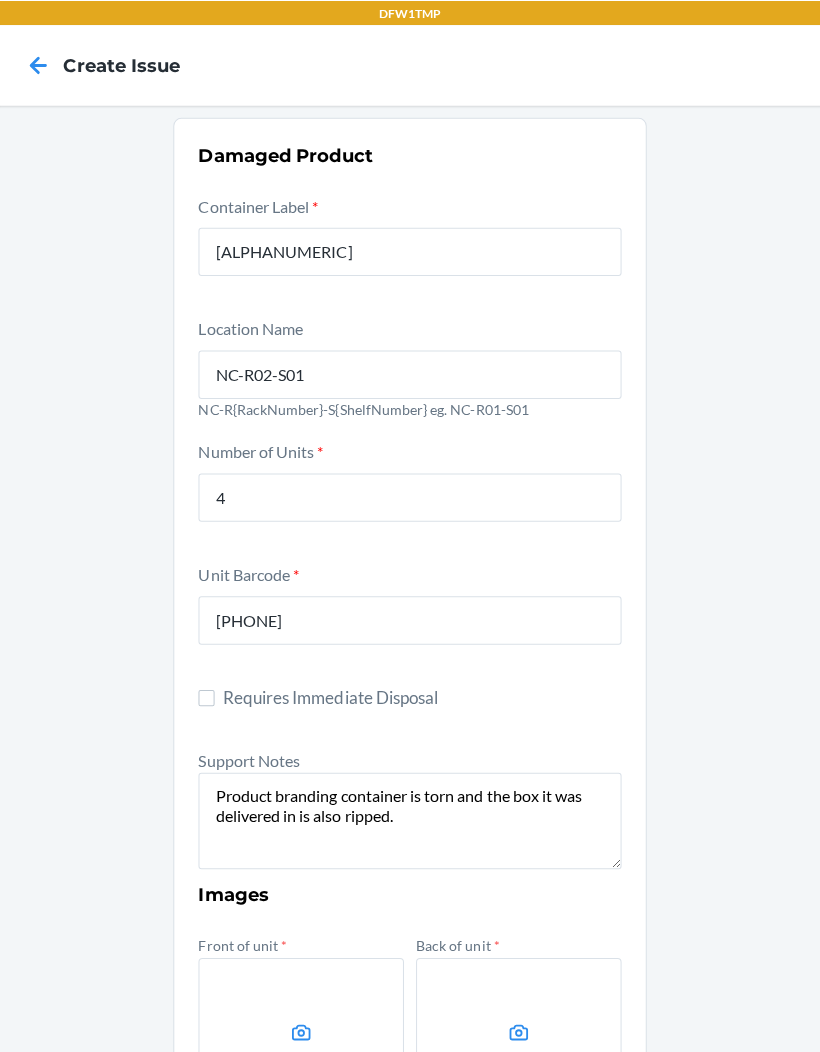 scroll, scrollTop: 89, scrollLeft: 0, axis: vertical 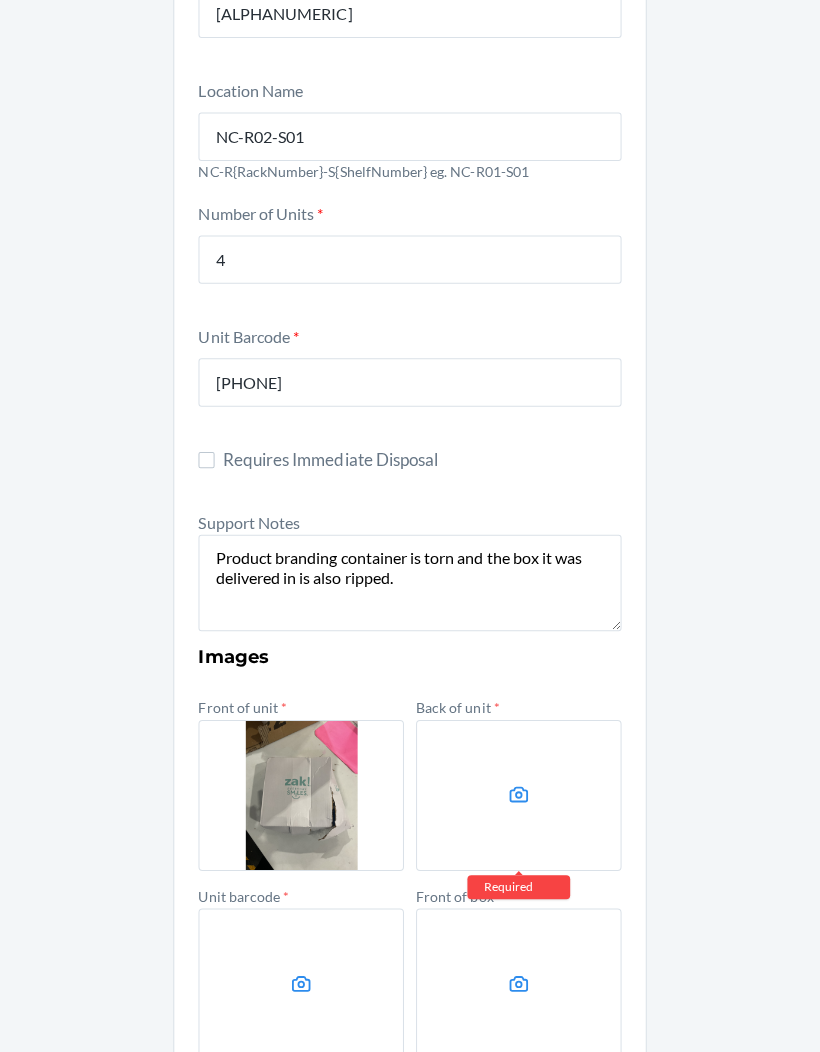 click at bounding box center (518, 790) 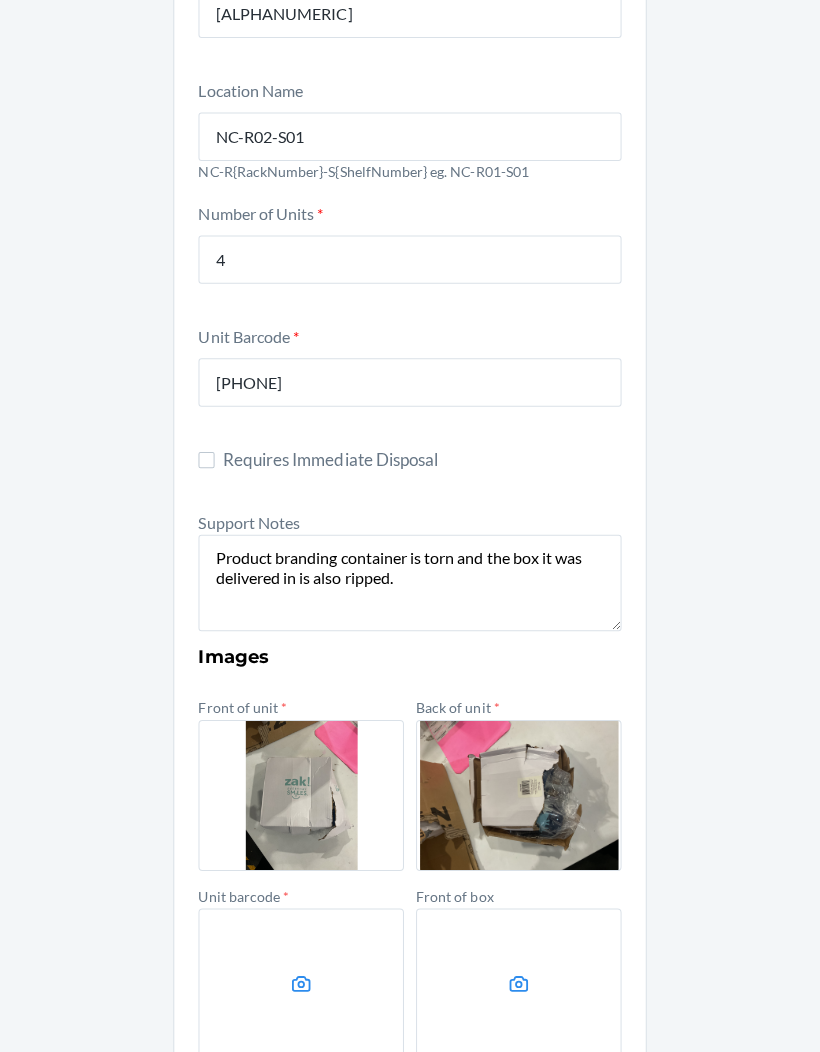click at bounding box center [302, 977] 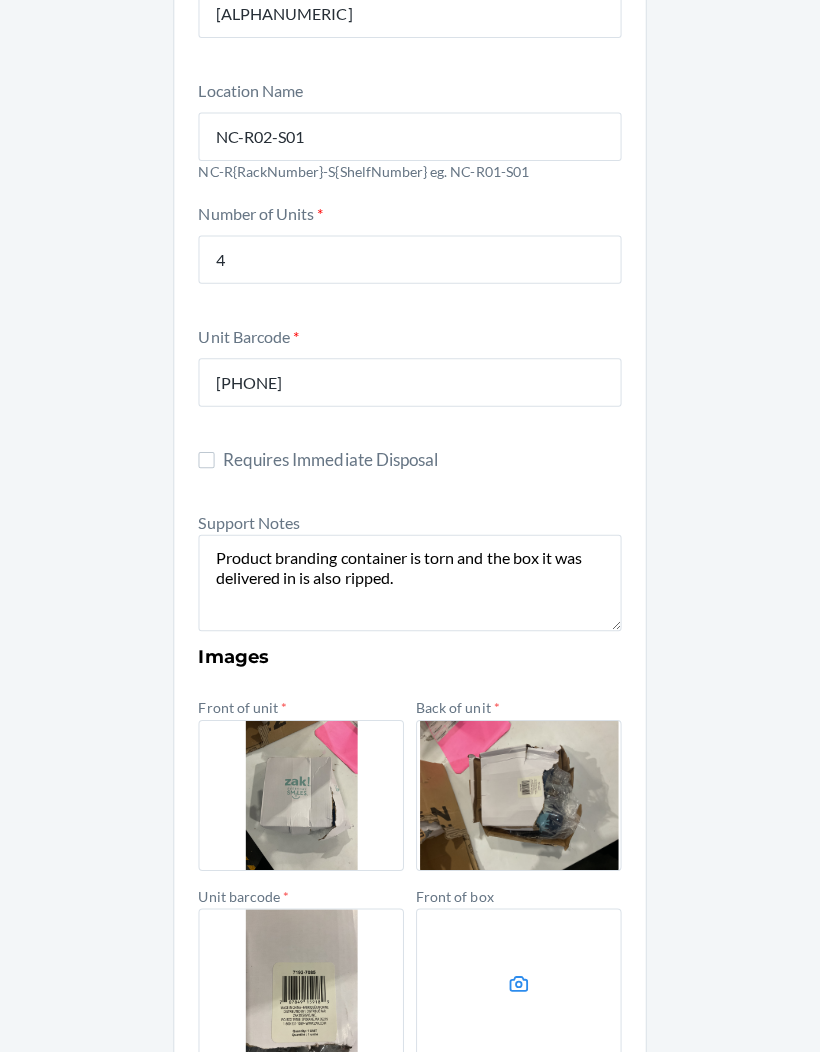 click at bounding box center [518, 977] 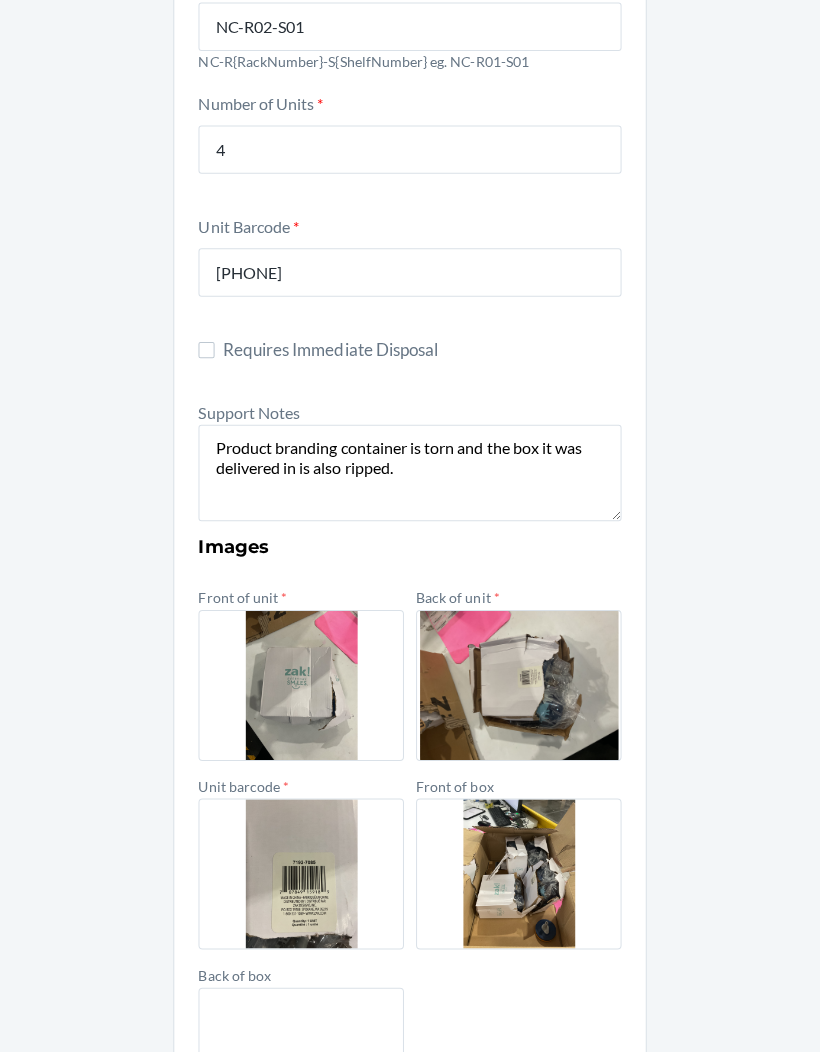 scroll, scrollTop: 355, scrollLeft: 0, axis: vertical 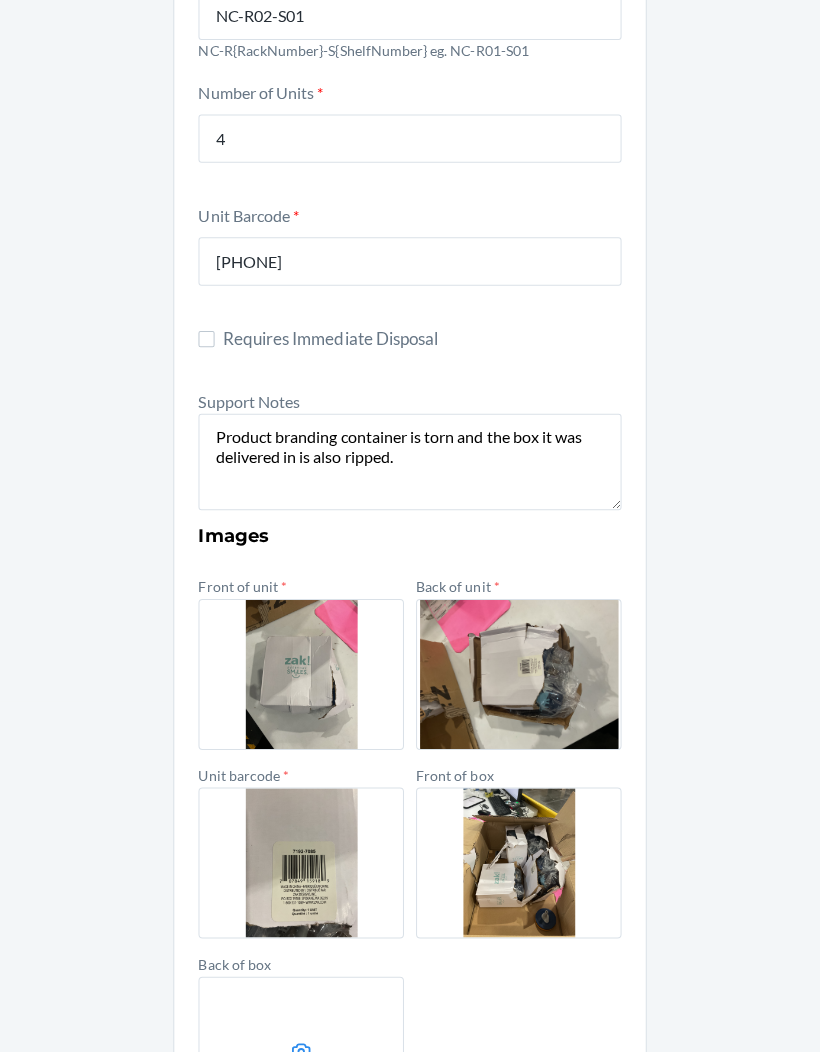 click at bounding box center [302, 1045] 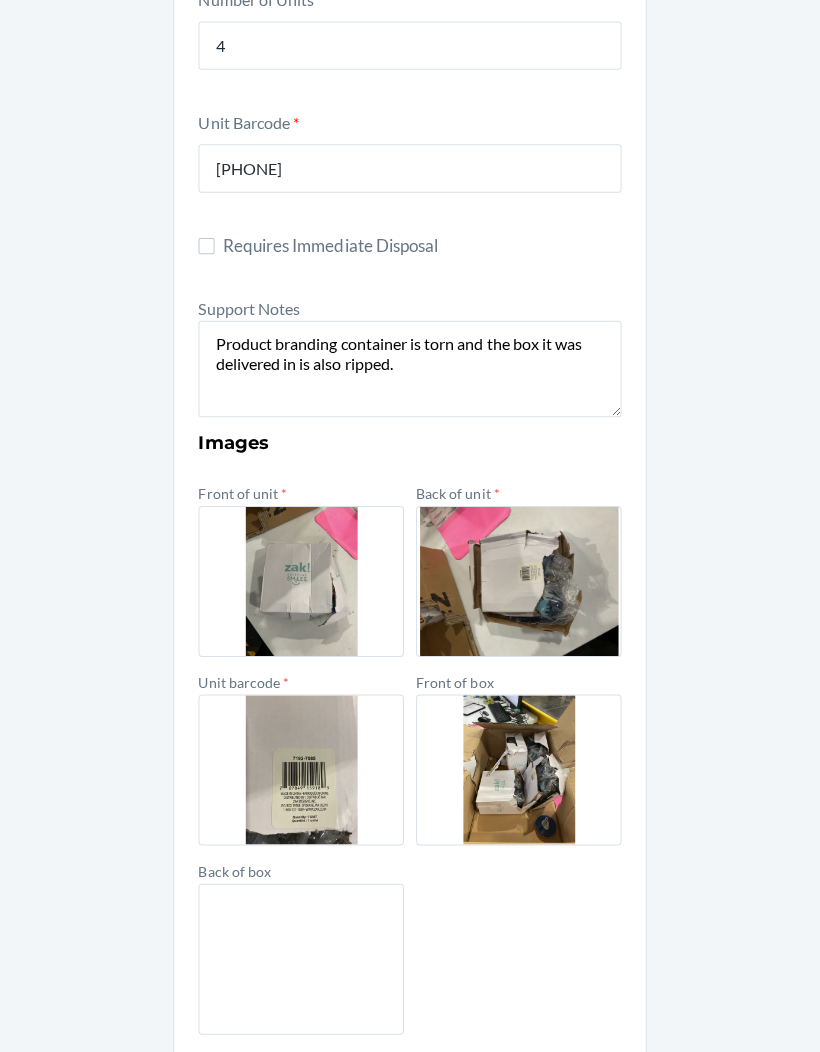 scroll, scrollTop: 447, scrollLeft: 0, axis: vertical 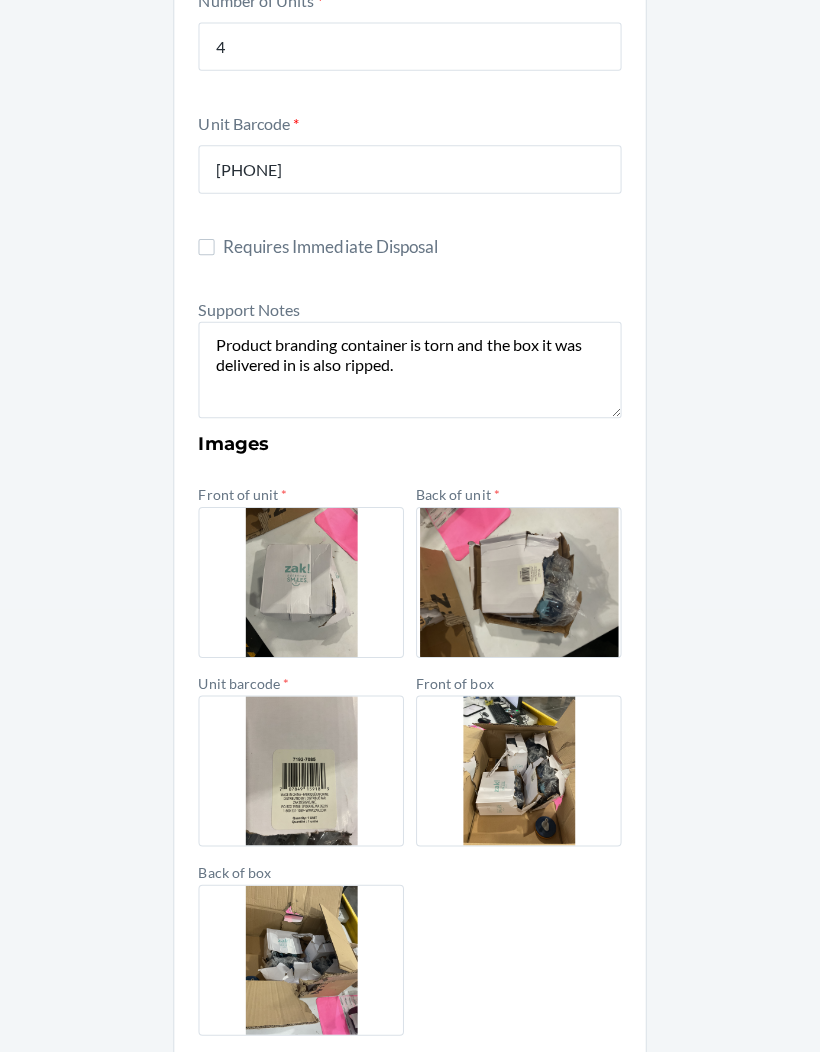 click on "Submit" at bounding box center [410, 1076] 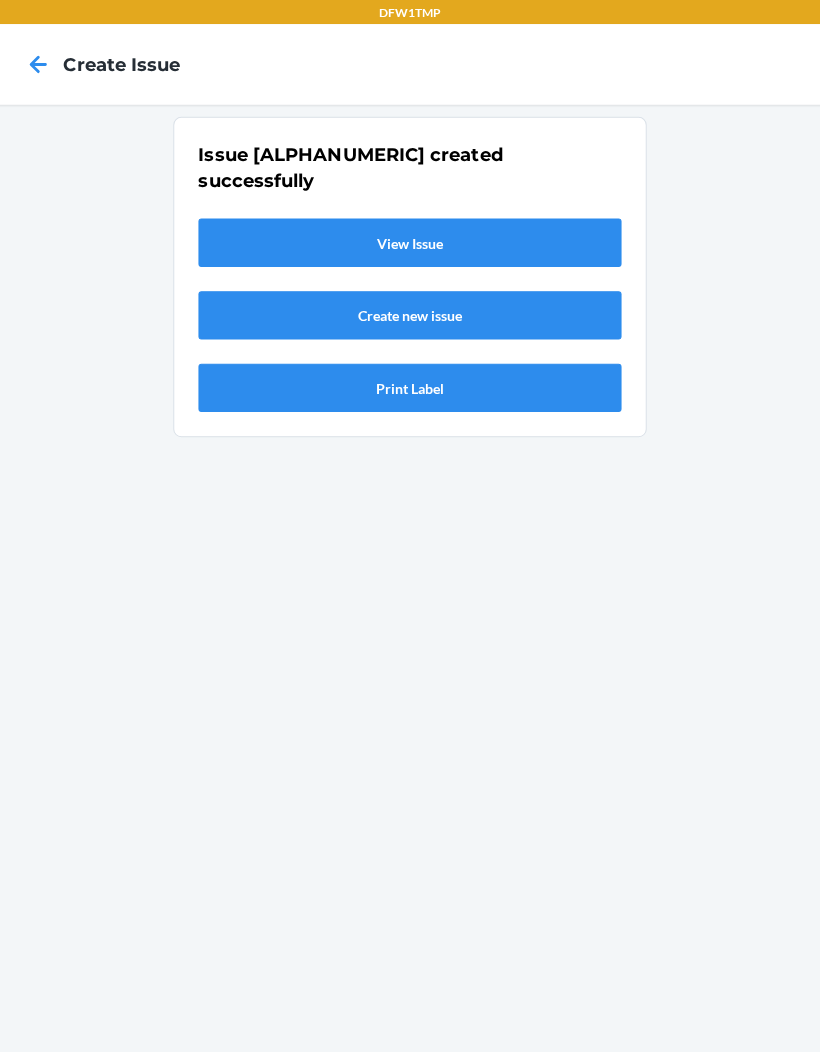 click on "View Issue" at bounding box center [410, 241] 